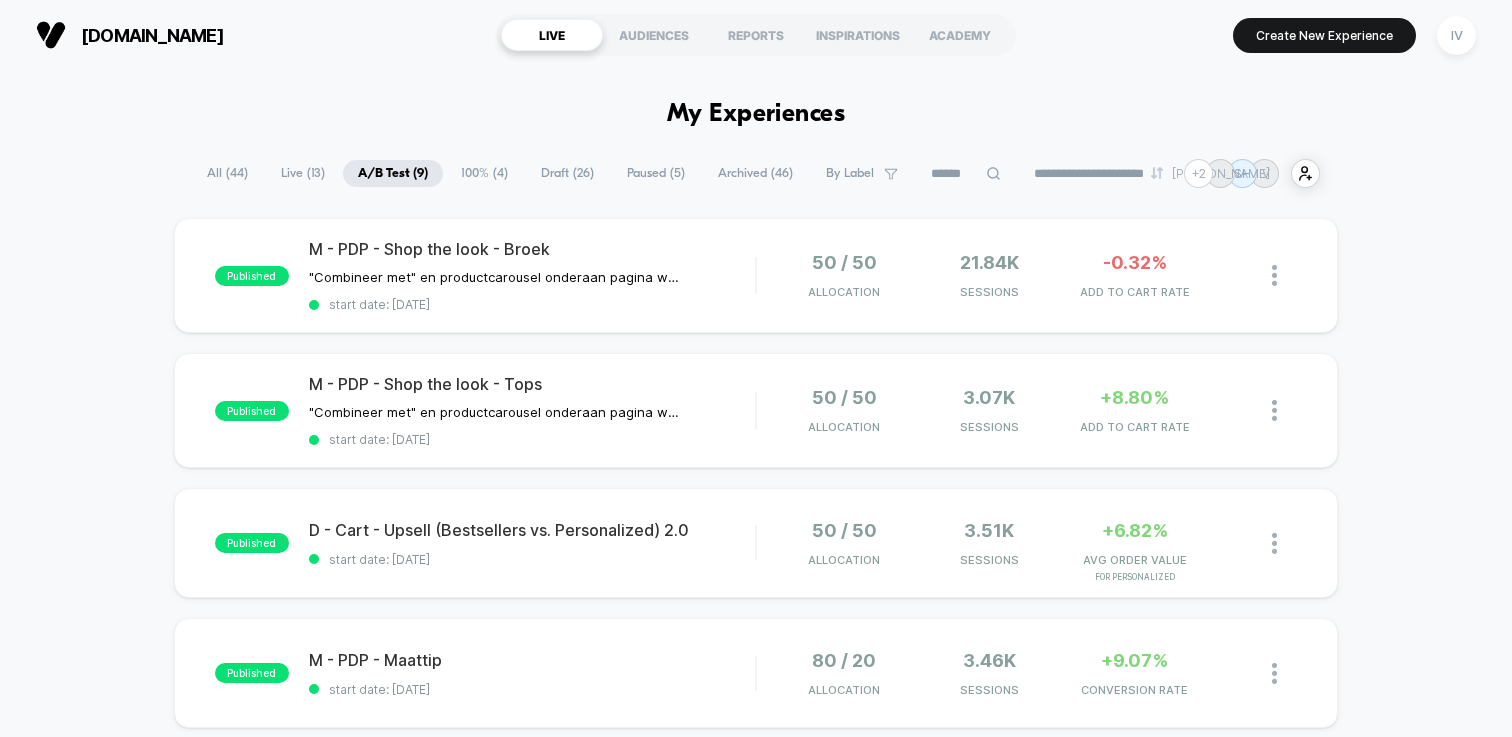 scroll, scrollTop: 0, scrollLeft: 0, axis: both 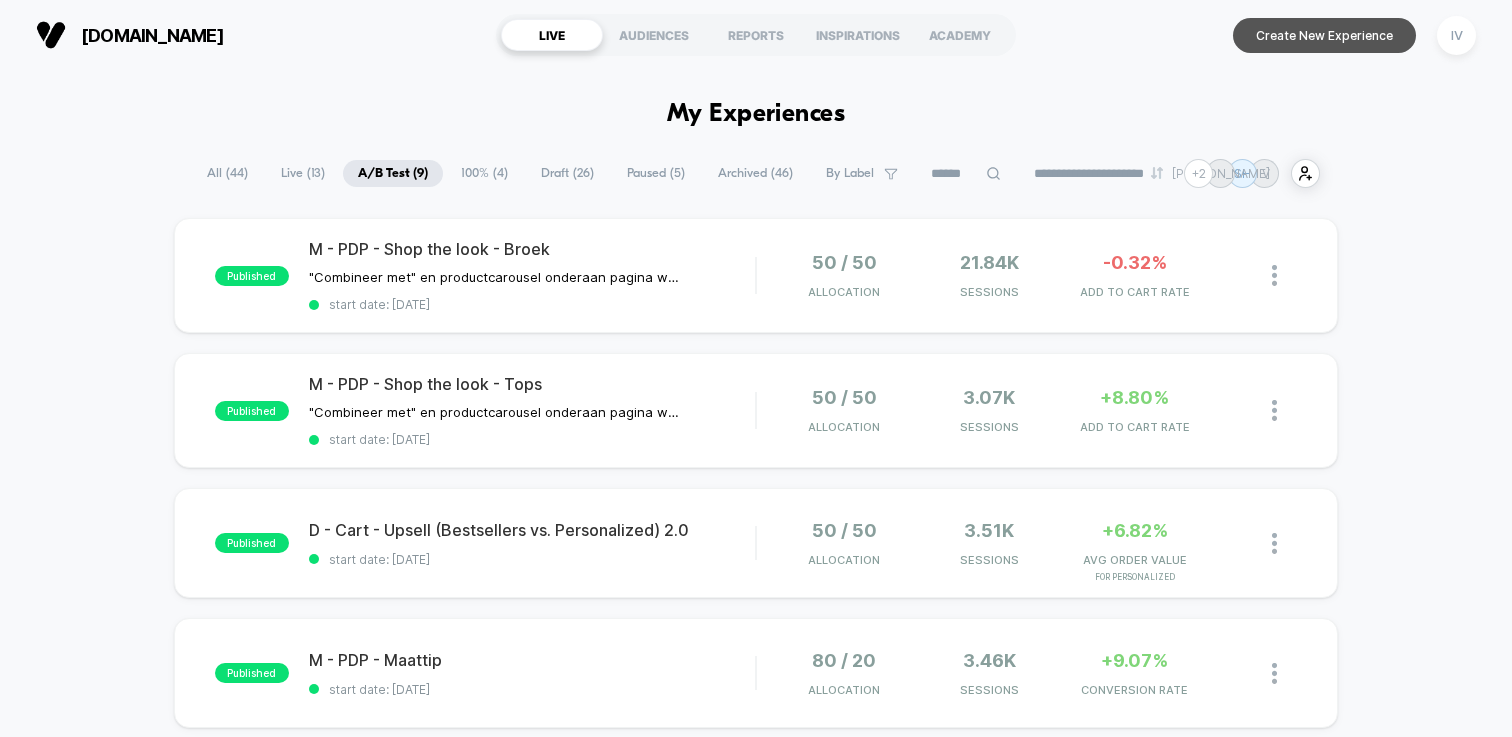 click on "Create New Experience" at bounding box center [1324, 35] 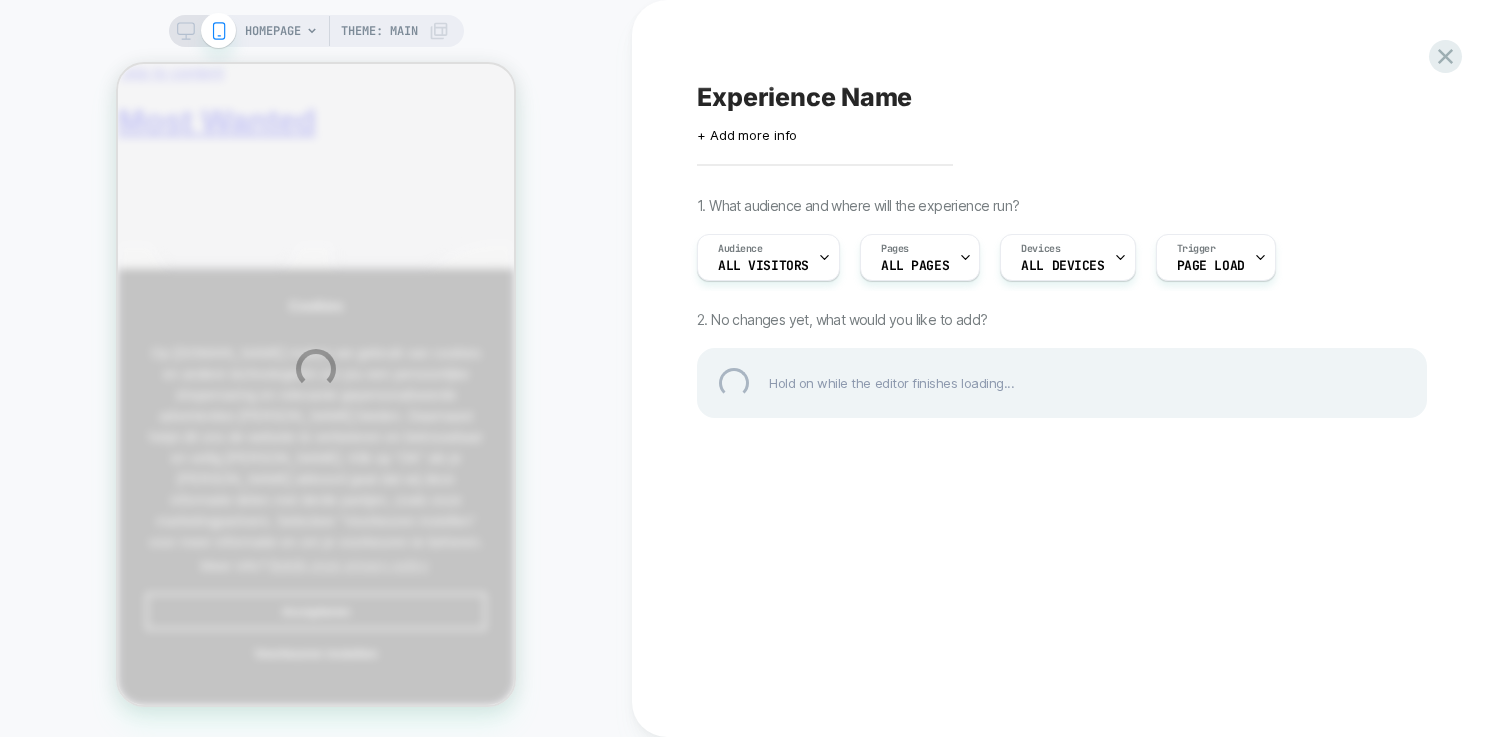scroll, scrollTop: 0, scrollLeft: 0, axis: both 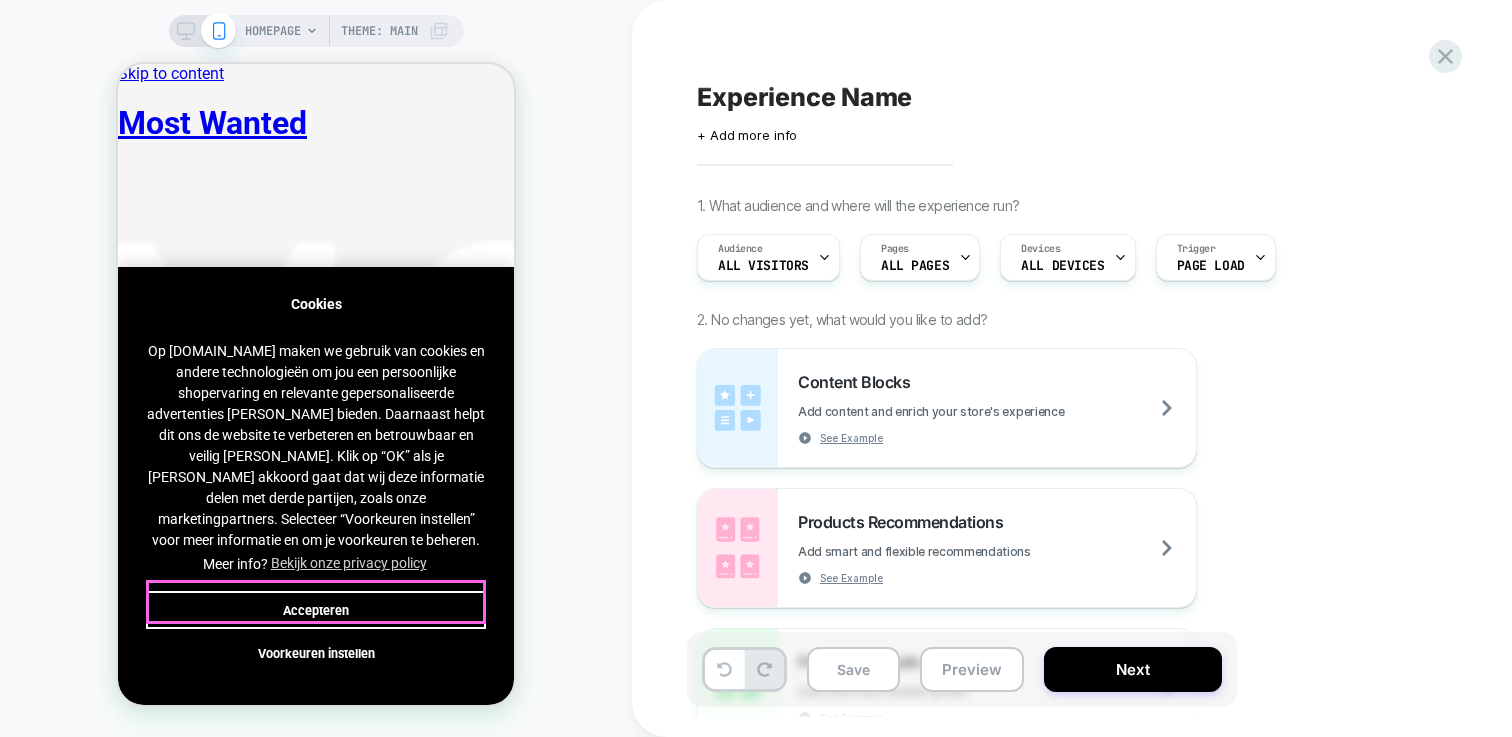 click on "Accepteren" at bounding box center [316, 610] 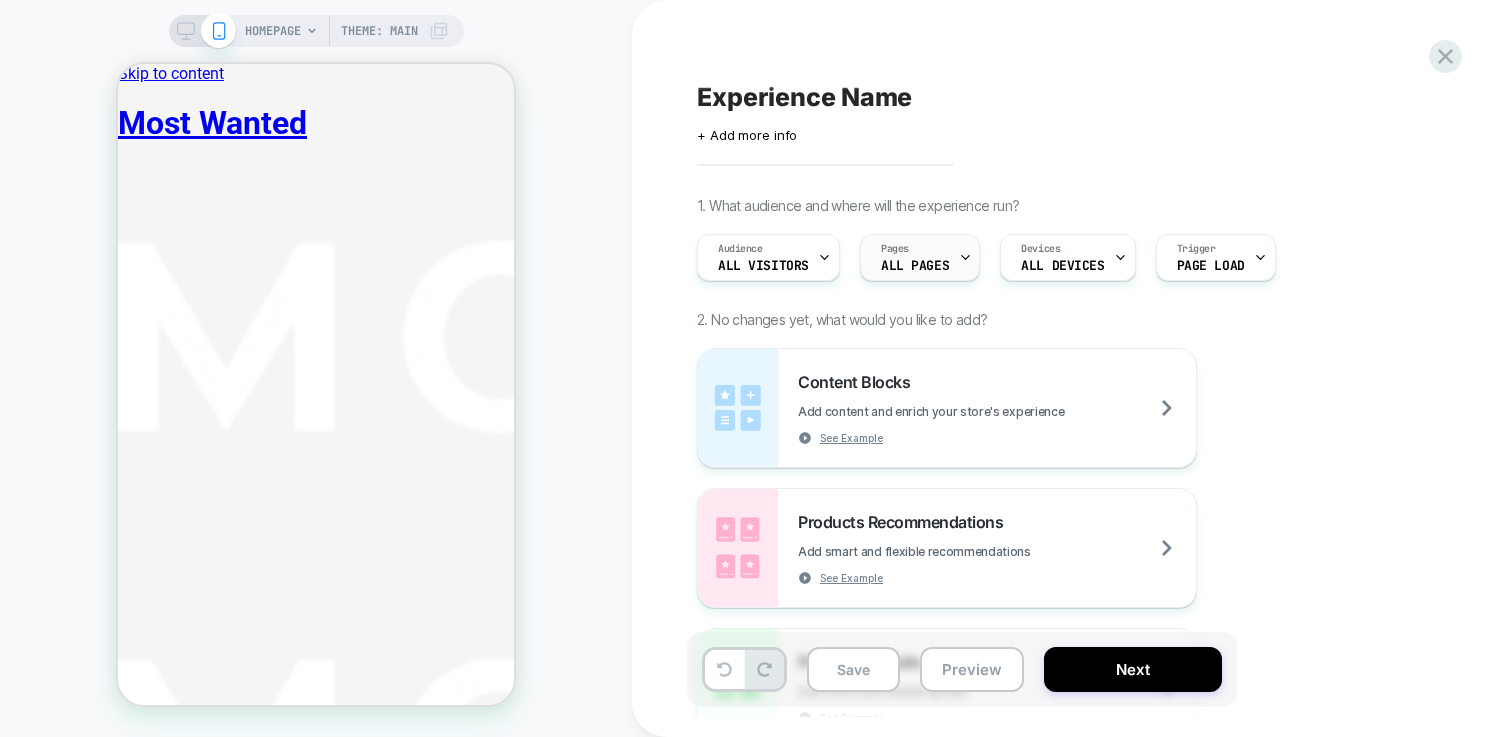 click on "Pages" at bounding box center [895, 249] 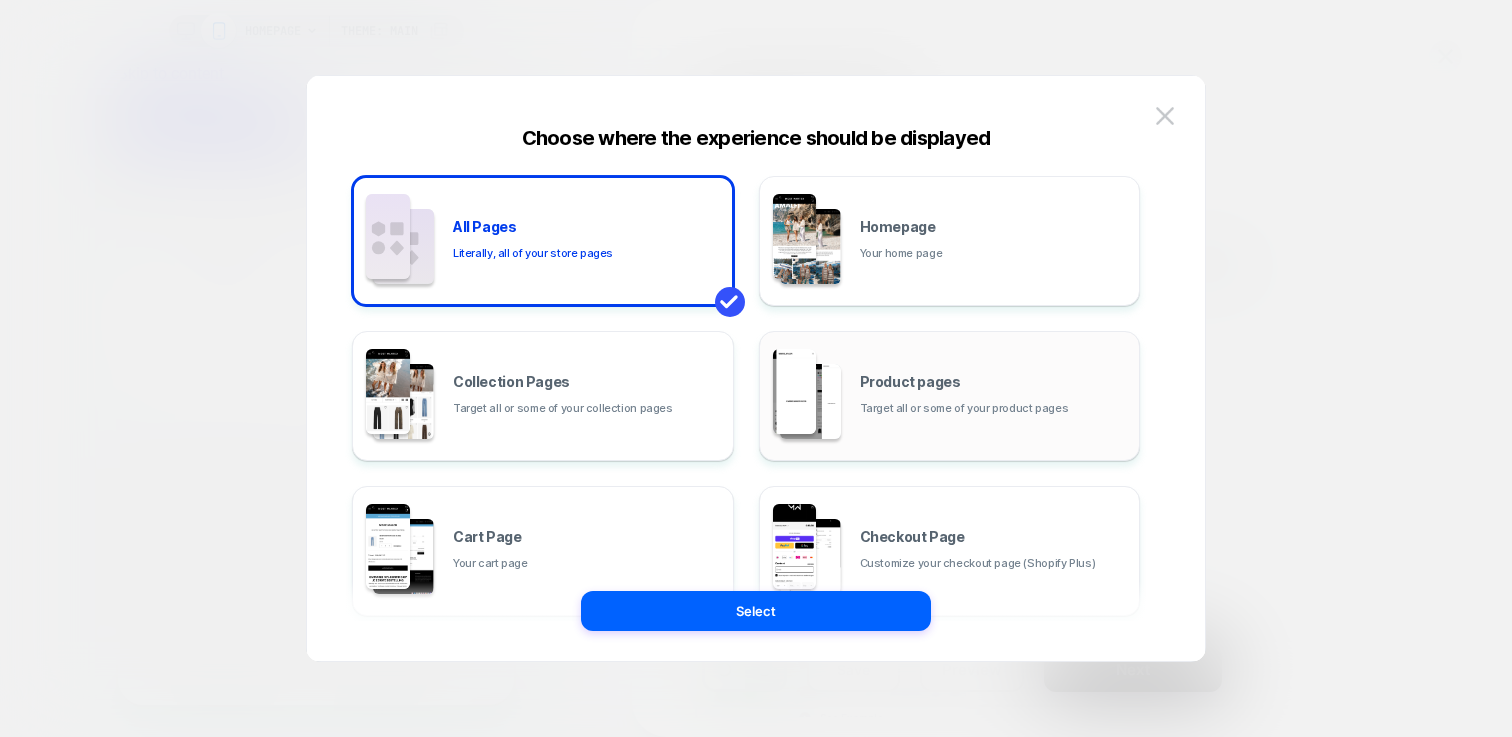 click on "Product pages Target all or some of your product pages" at bounding box center [995, 396] 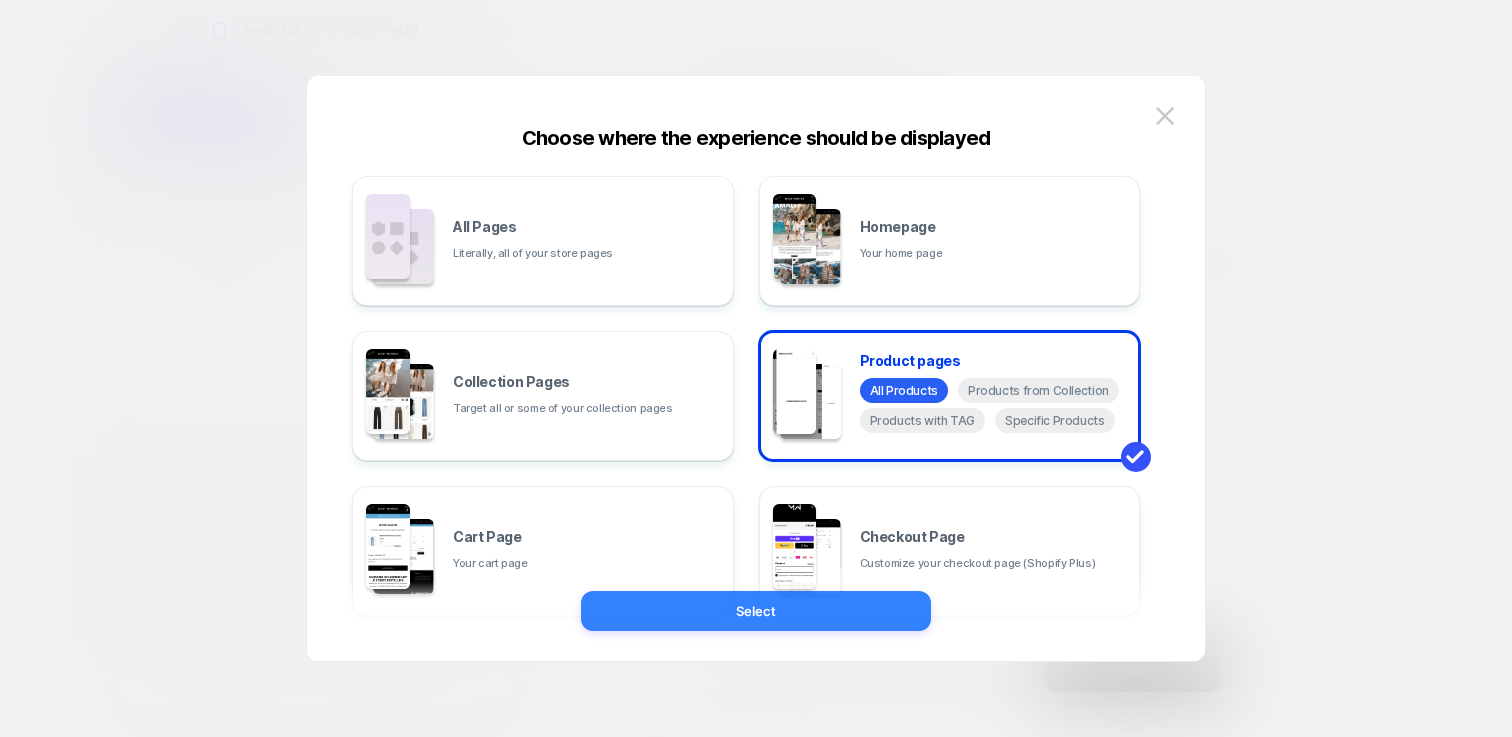 scroll, scrollTop: 365, scrollLeft: 0, axis: vertical 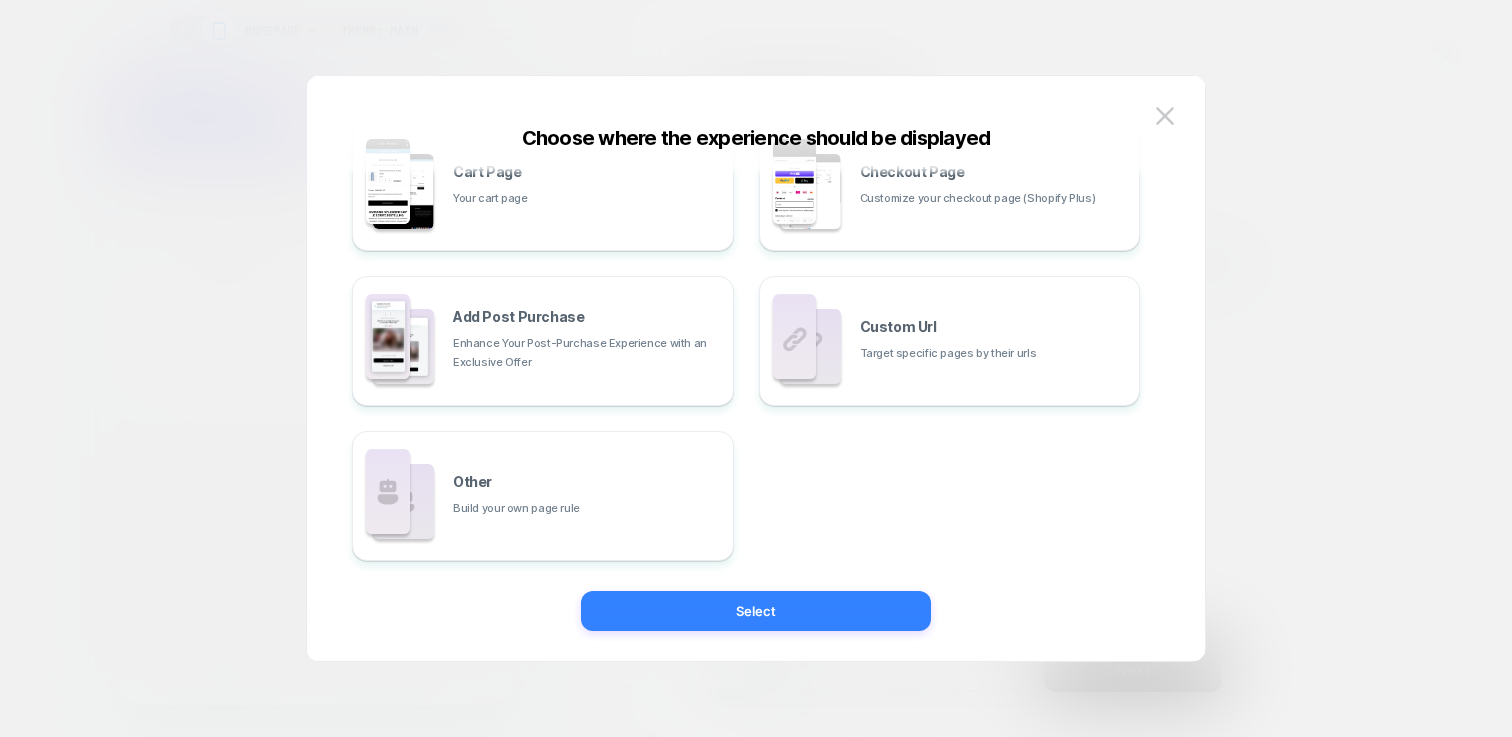 click on "Select" at bounding box center [756, 611] 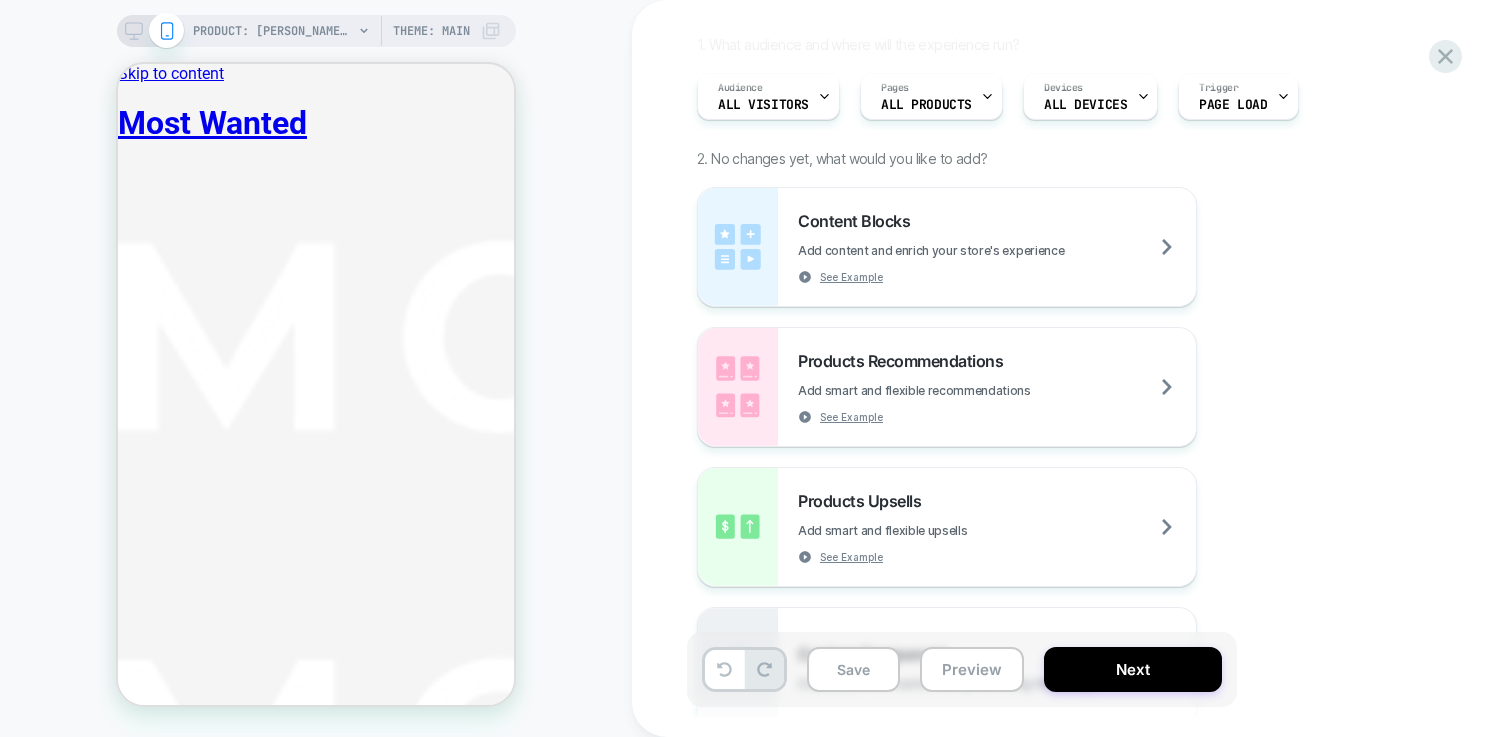 scroll, scrollTop: 163, scrollLeft: 0, axis: vertical 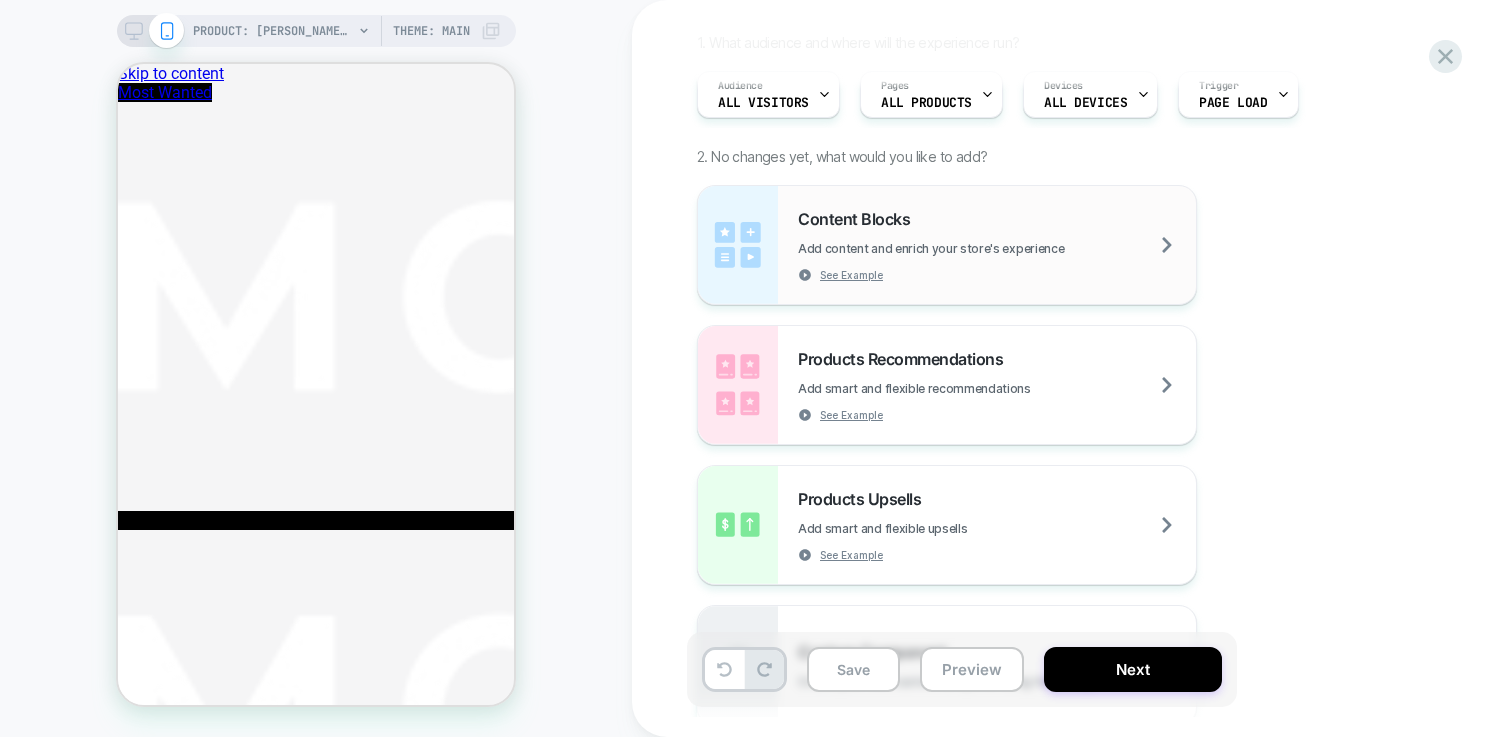 click on "Content Blocks Add content and enrich your store's experience See Example" at bounding box center [947, 245] 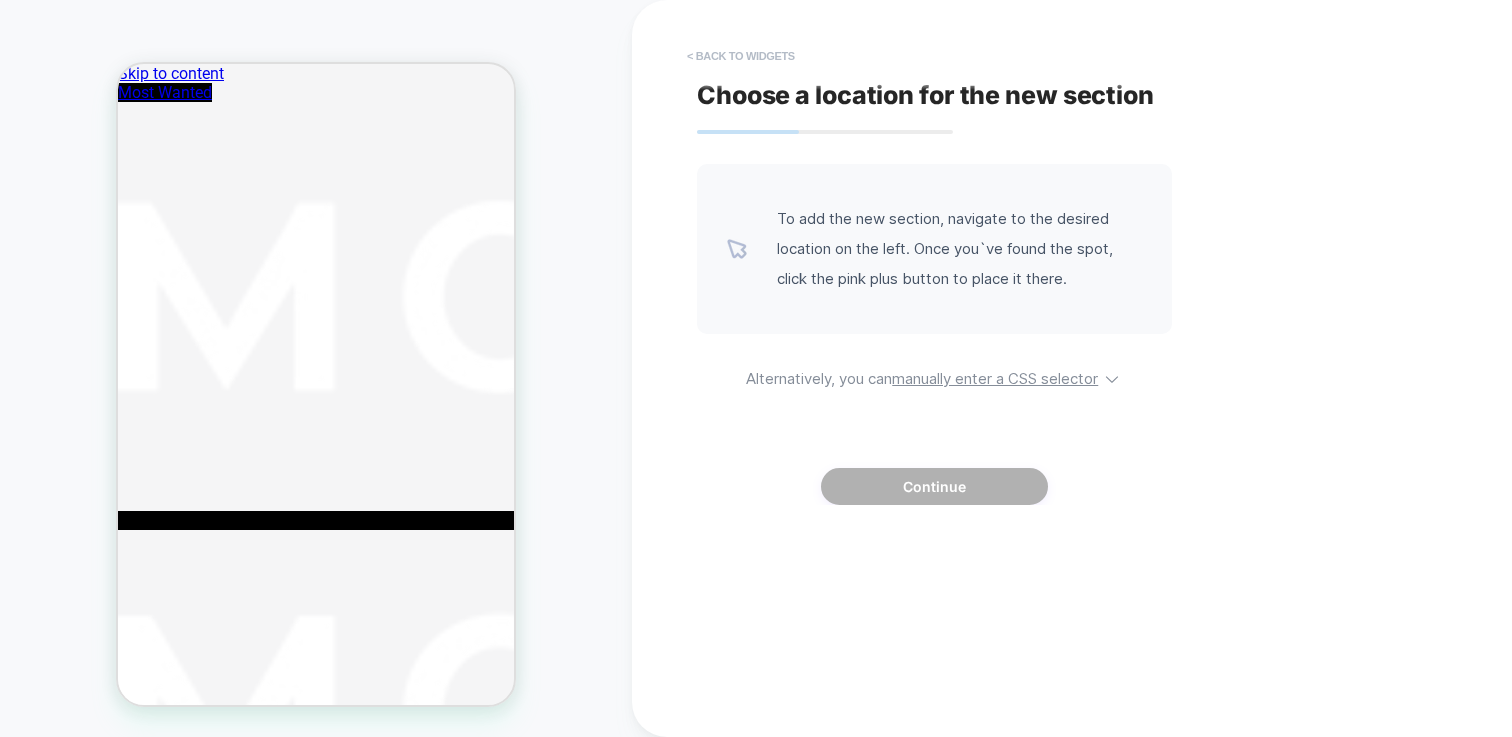 click on "< Back to widgets" at bounding box center [741, 56] 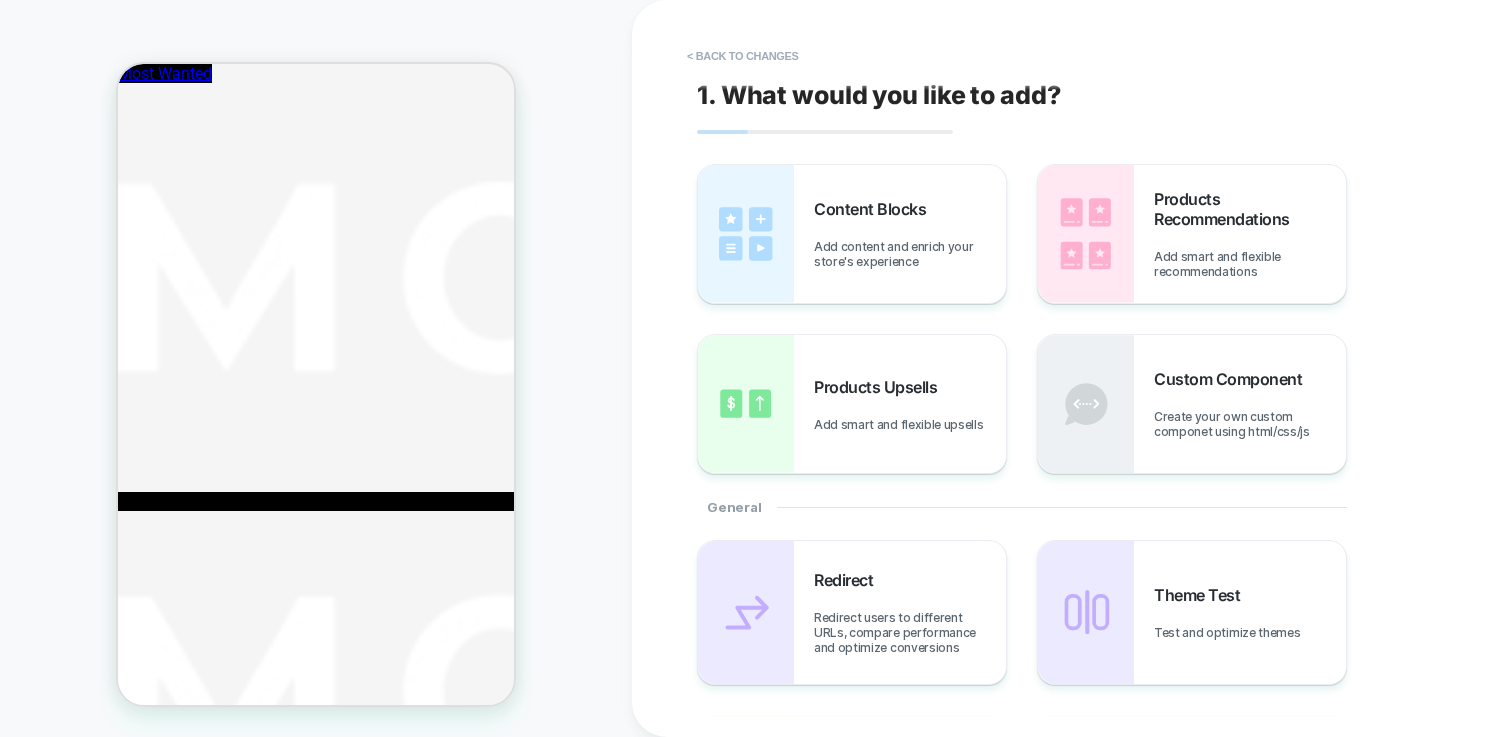 scroll, scrollTop: 366, scrollLeft: 0, axis: vertical 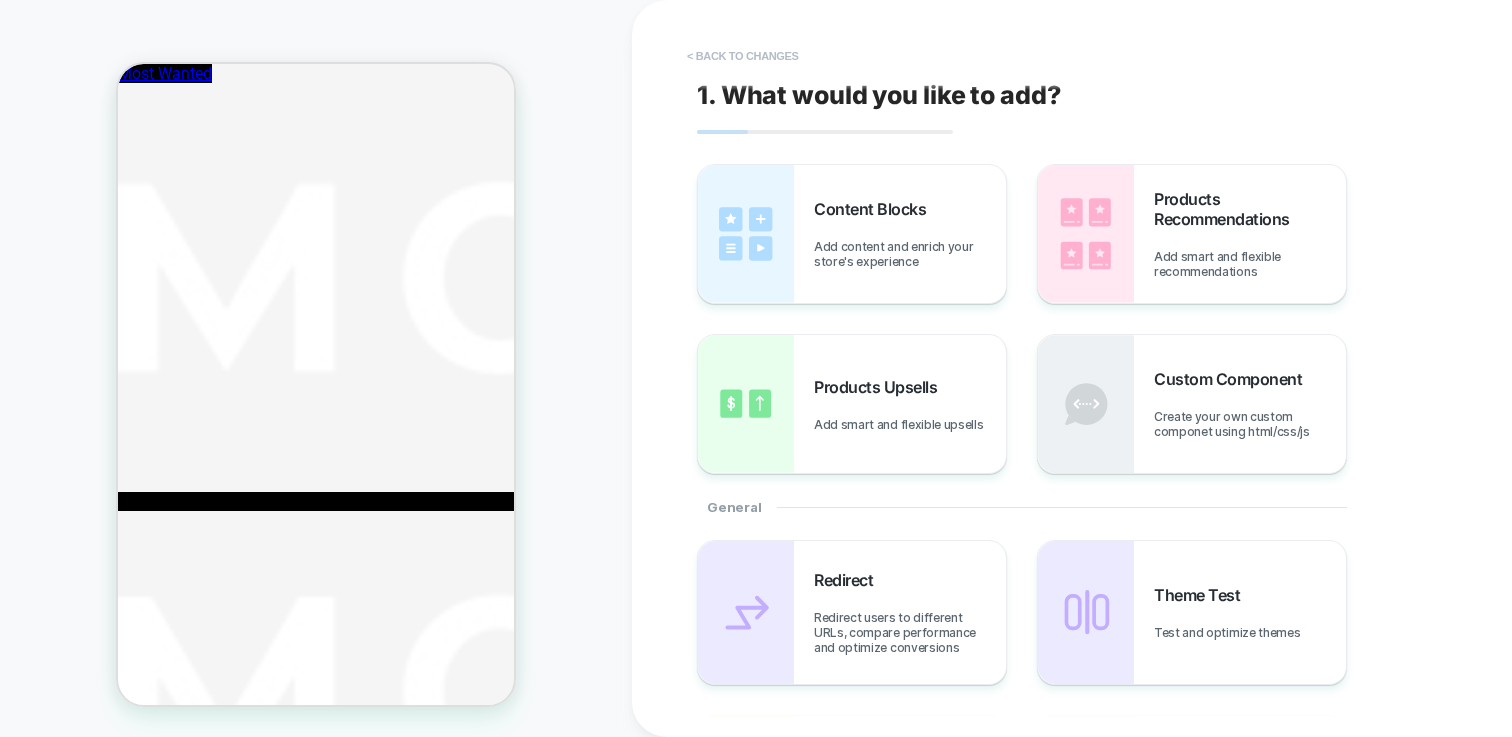 click on "< Back to changes" at bounding box center (743, 56) 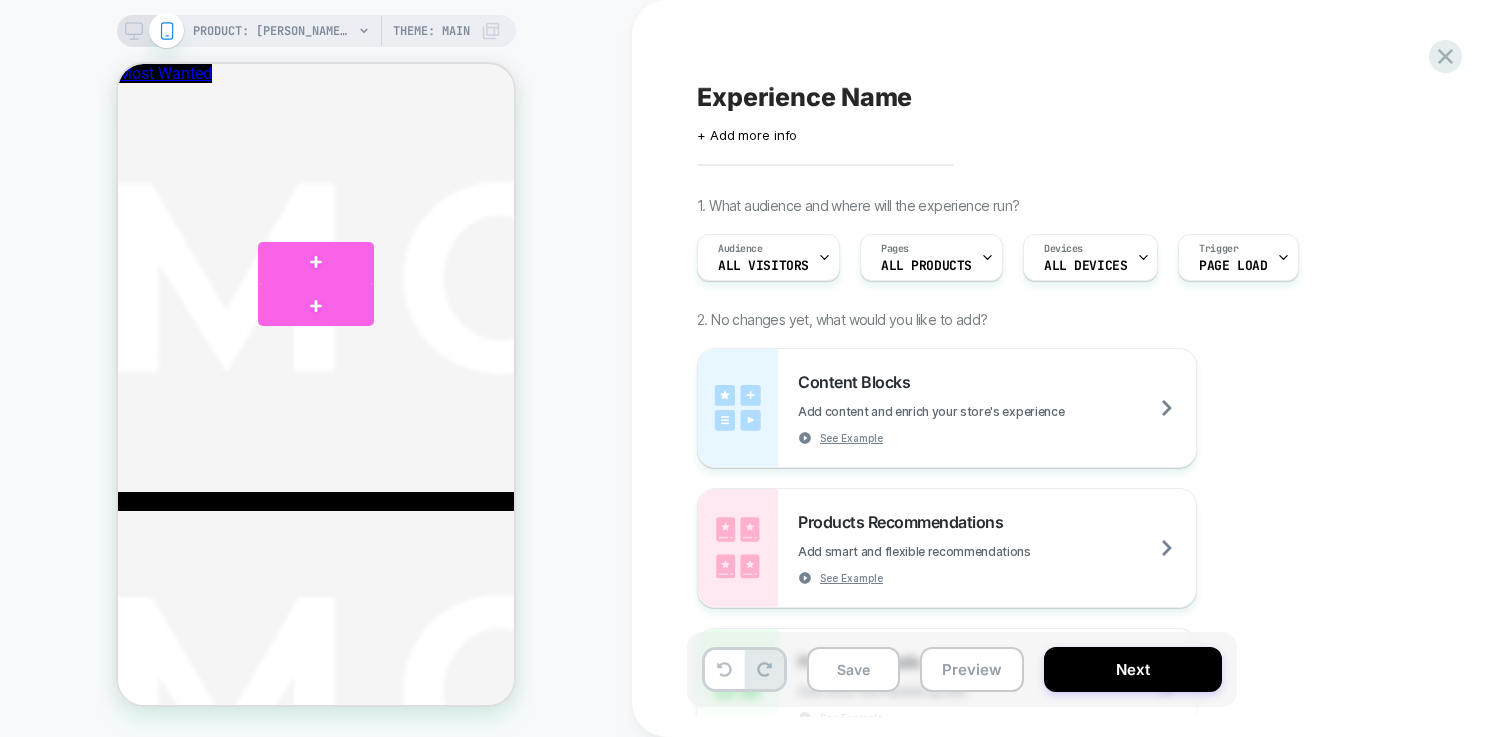 click at bounding box center (316, 284) 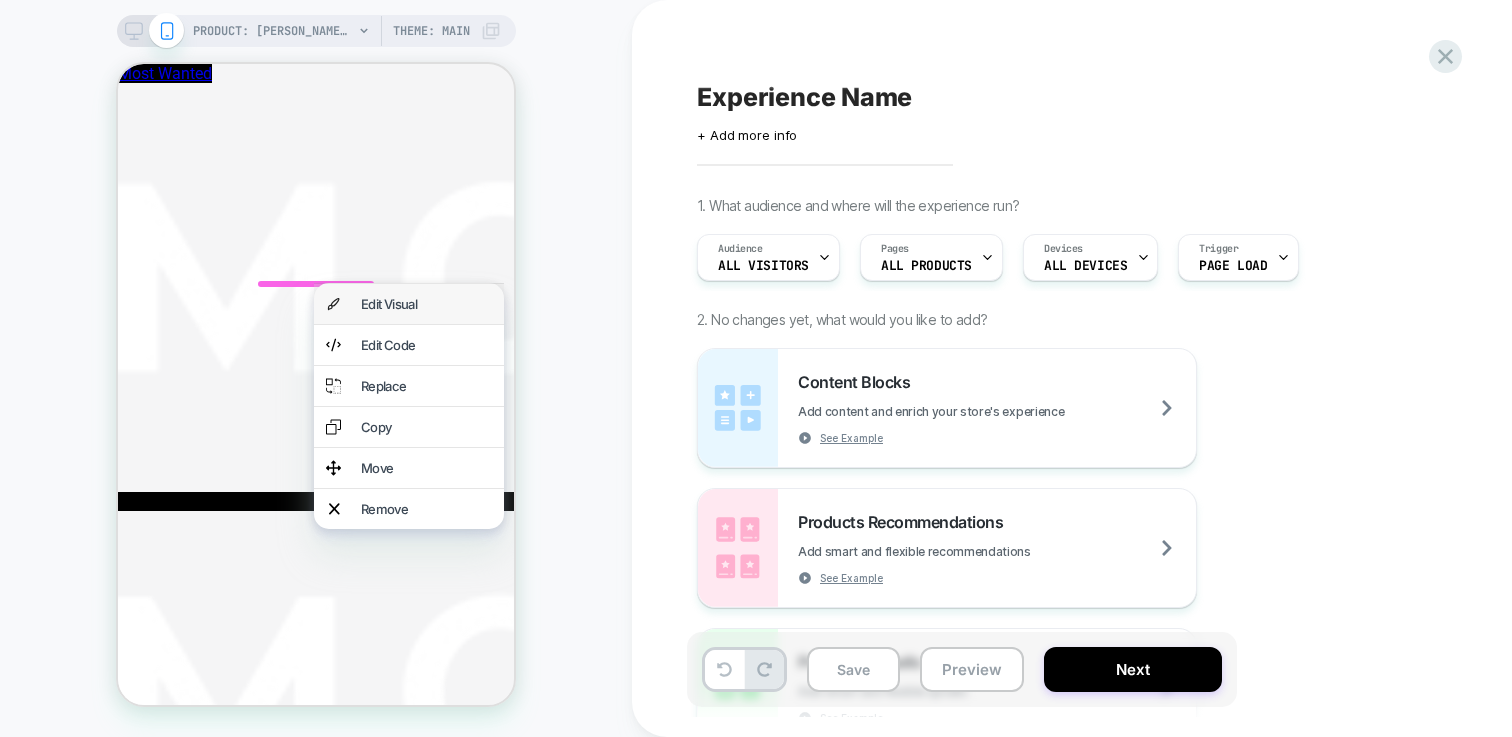 click on "Edit Visual" at bounding box center [426, 304] 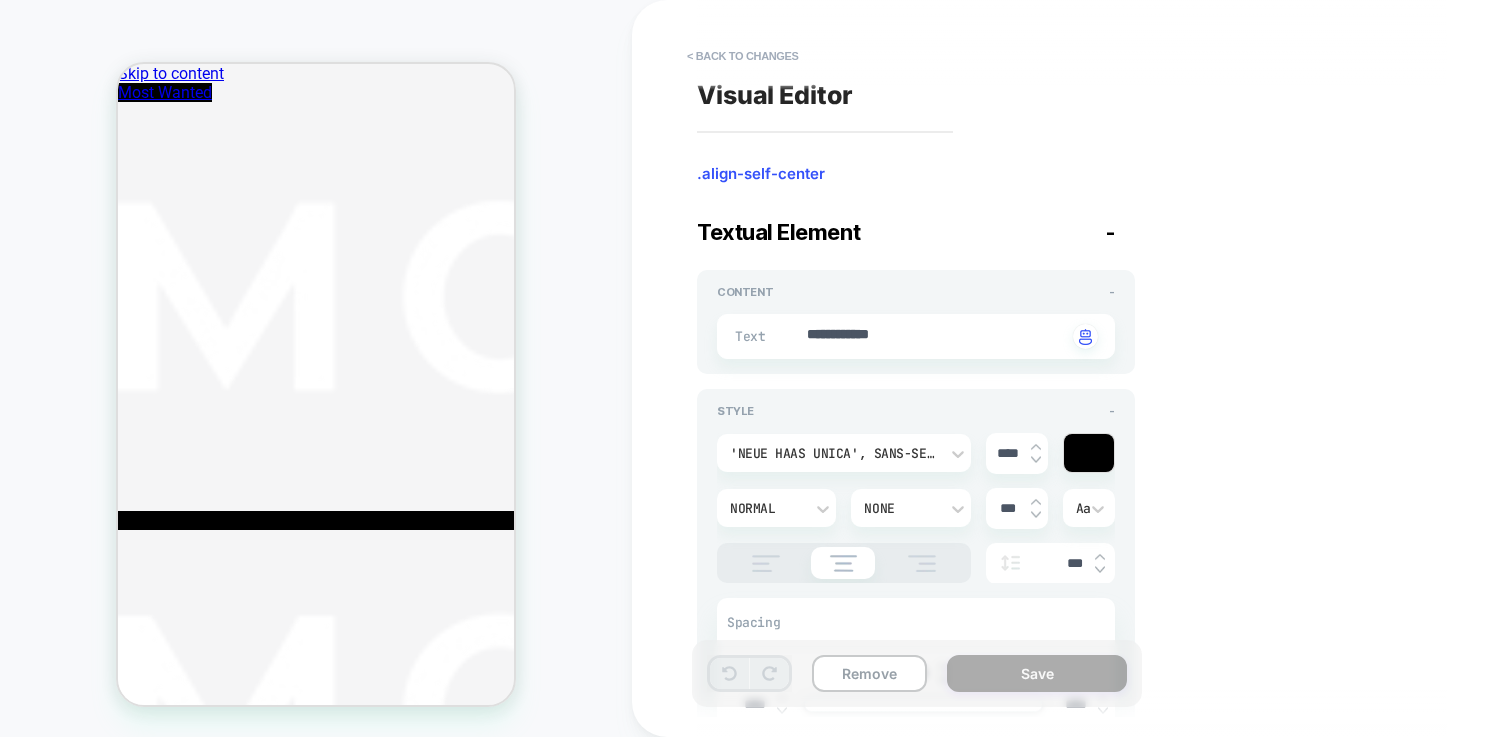scroll, scrollTop: 184, scrollLeft: 0, axis: vertical 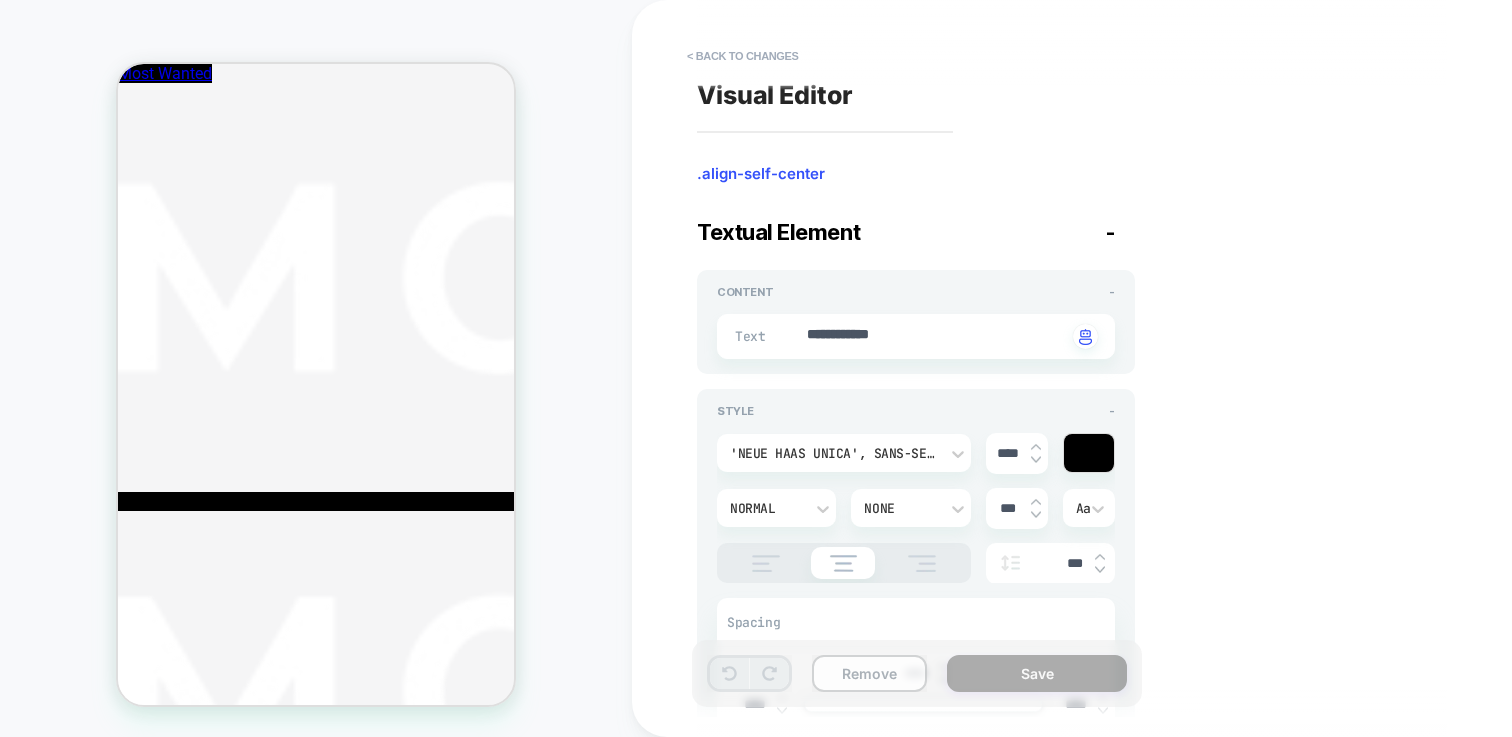 click on "Remove" at bounding box center [869, 673] 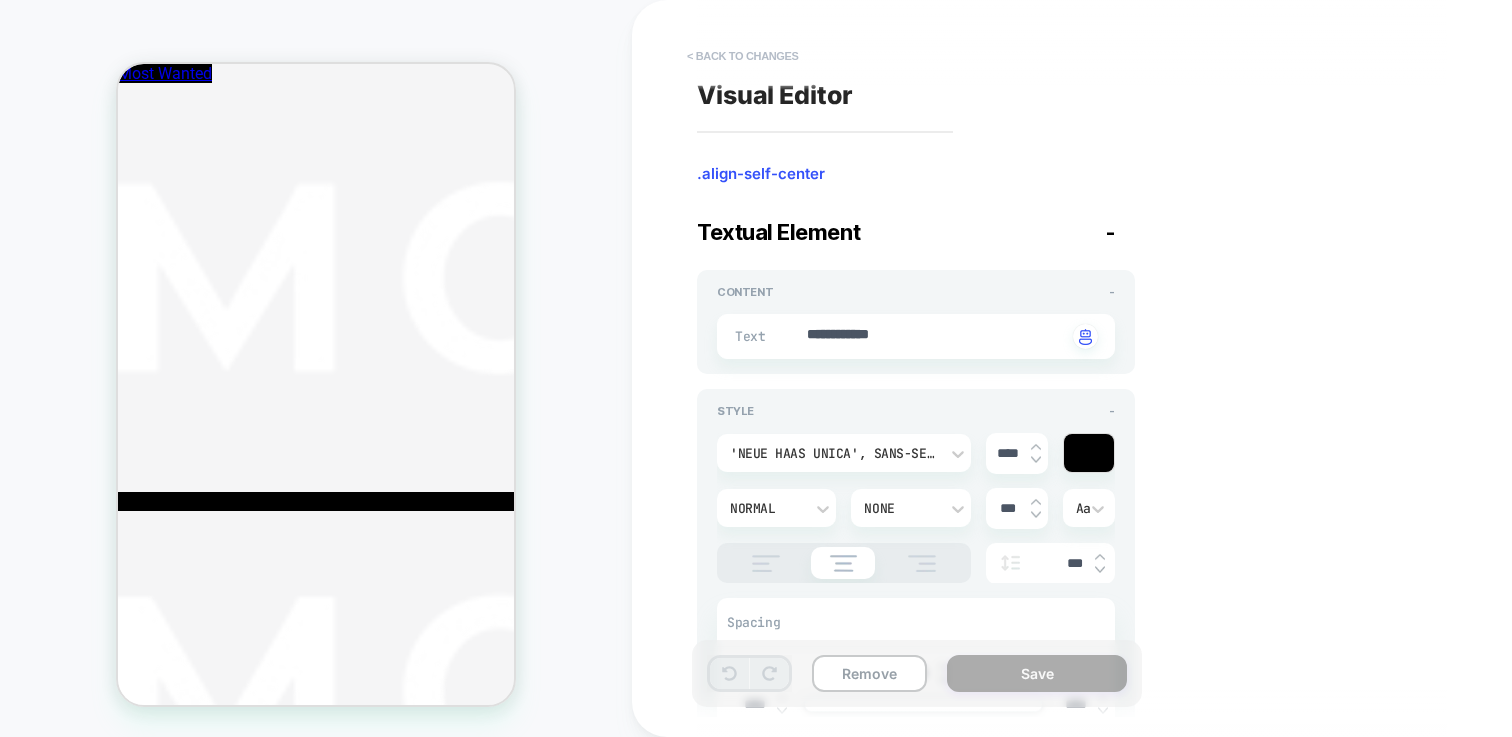 click on "< Back to changes" at bounding box center [743, 56] 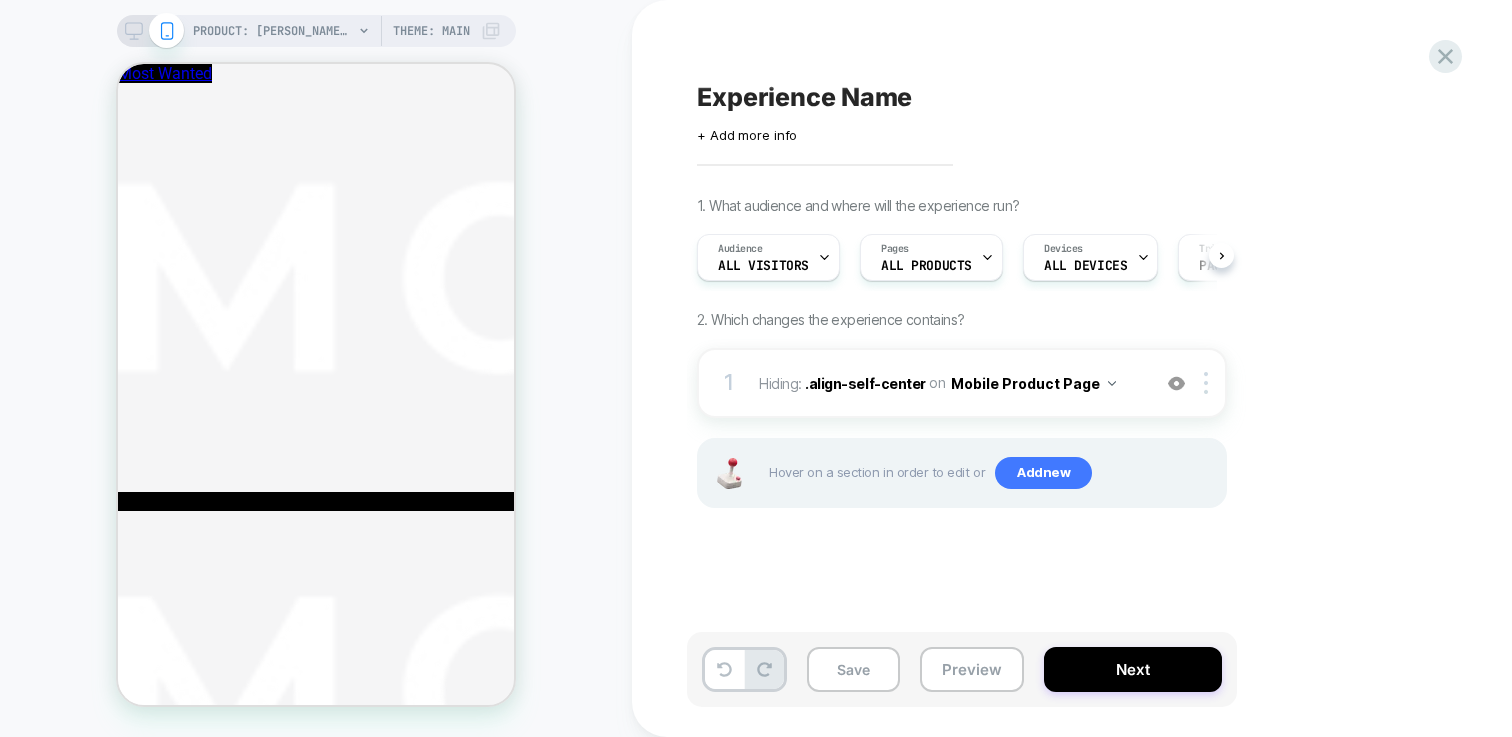 scroll, scrollTop: 0, scrollLeft: 1, axis: horizontal 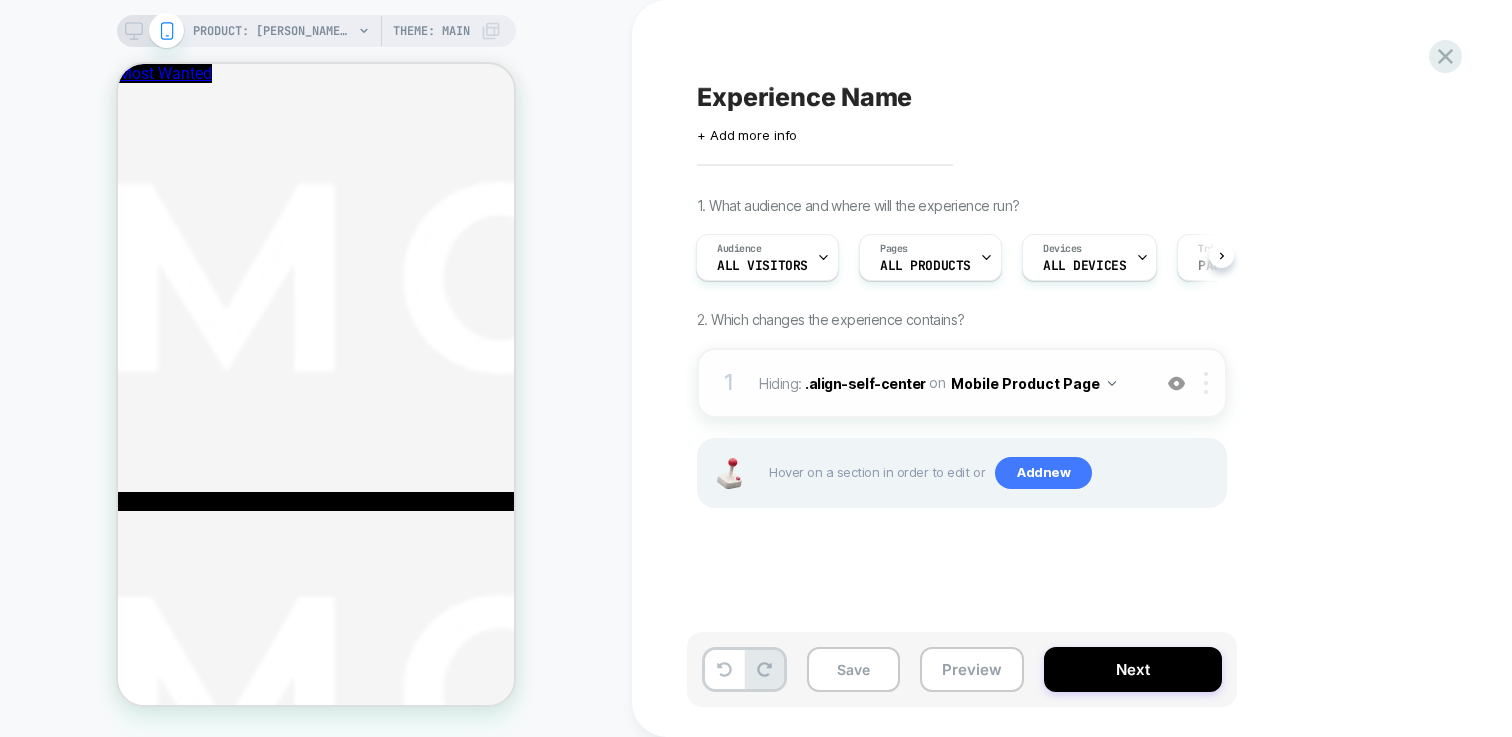 click at bounding box center (1206, 383) 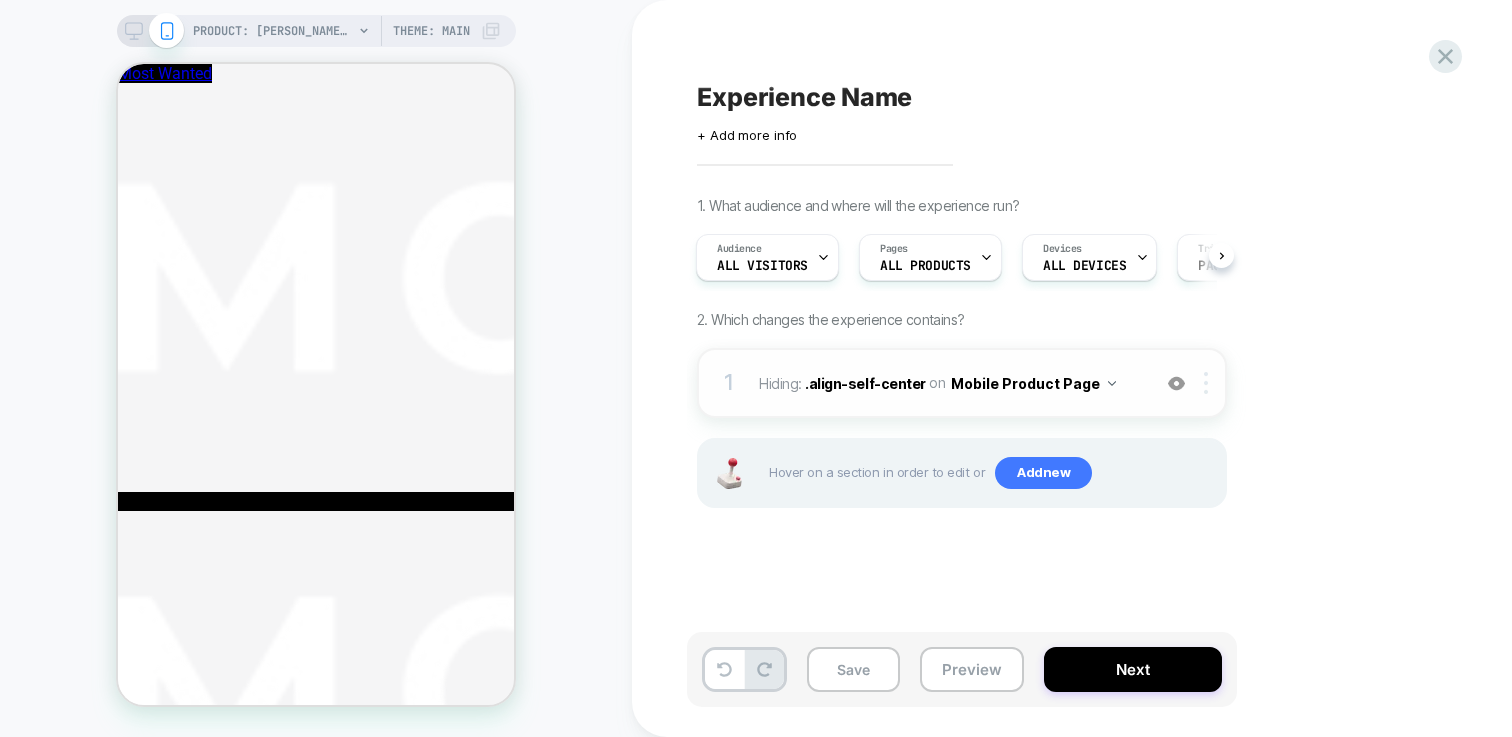 click at bounding box center (1209, 383) 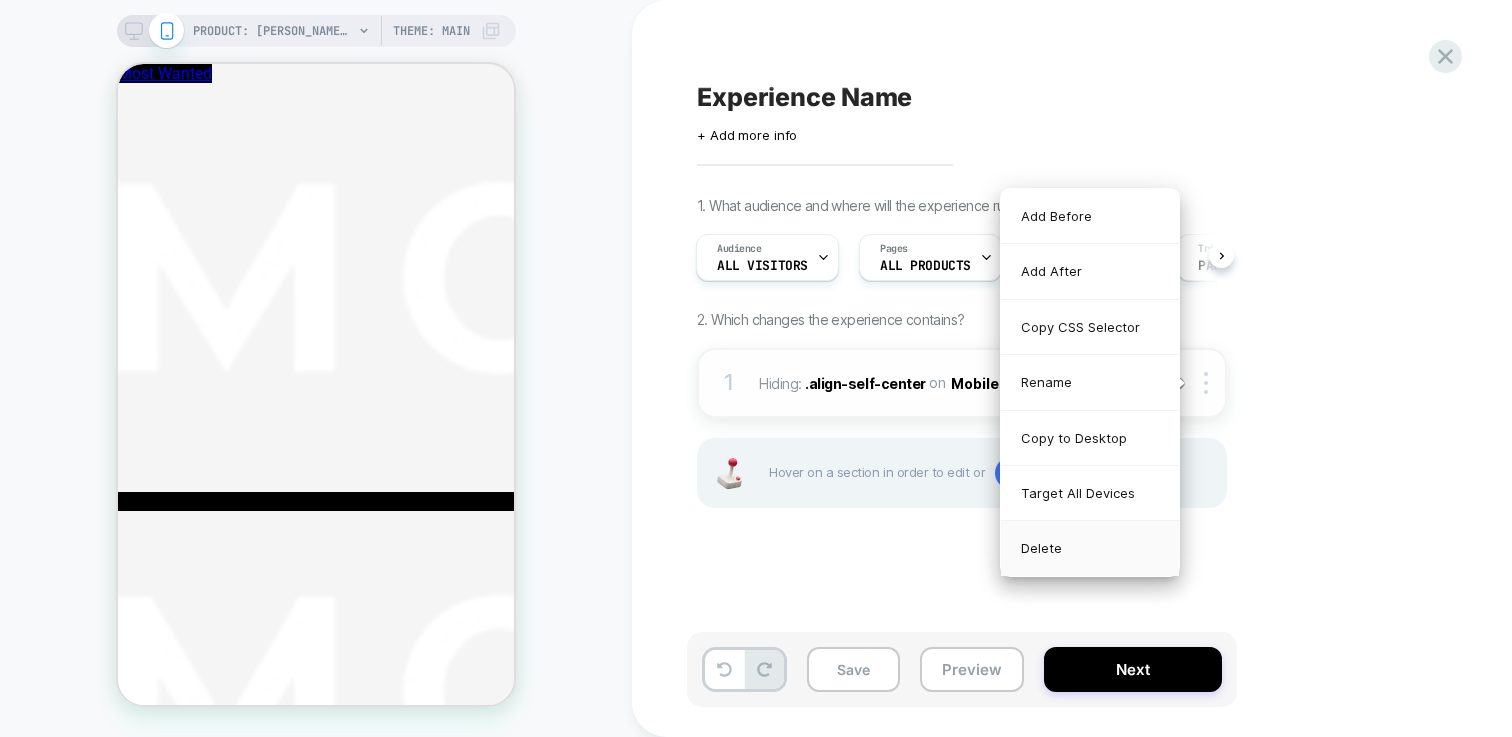 click on "Delete" at bounding box center [1090, 548] 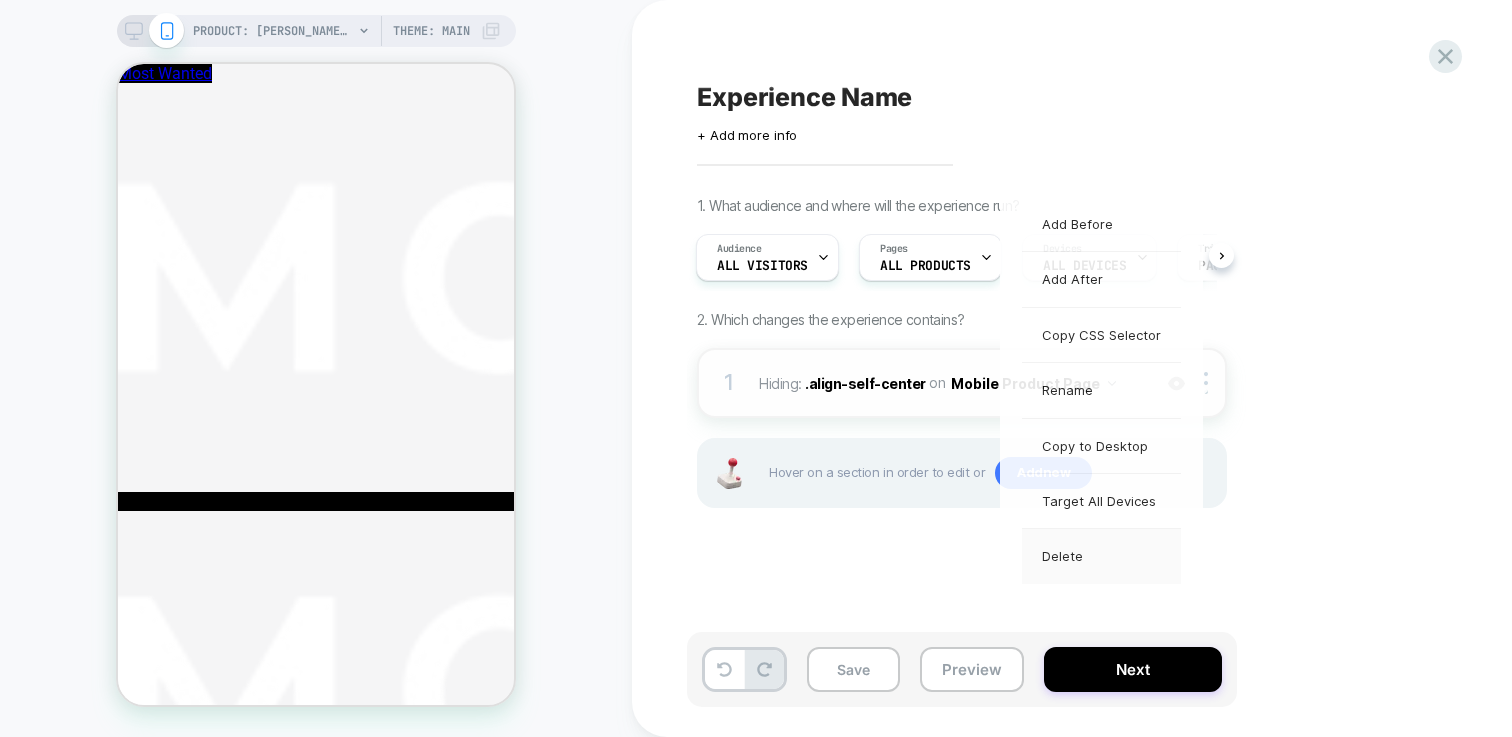 scroll, scrollTop: 0, scrollLeft: 0, axis: both 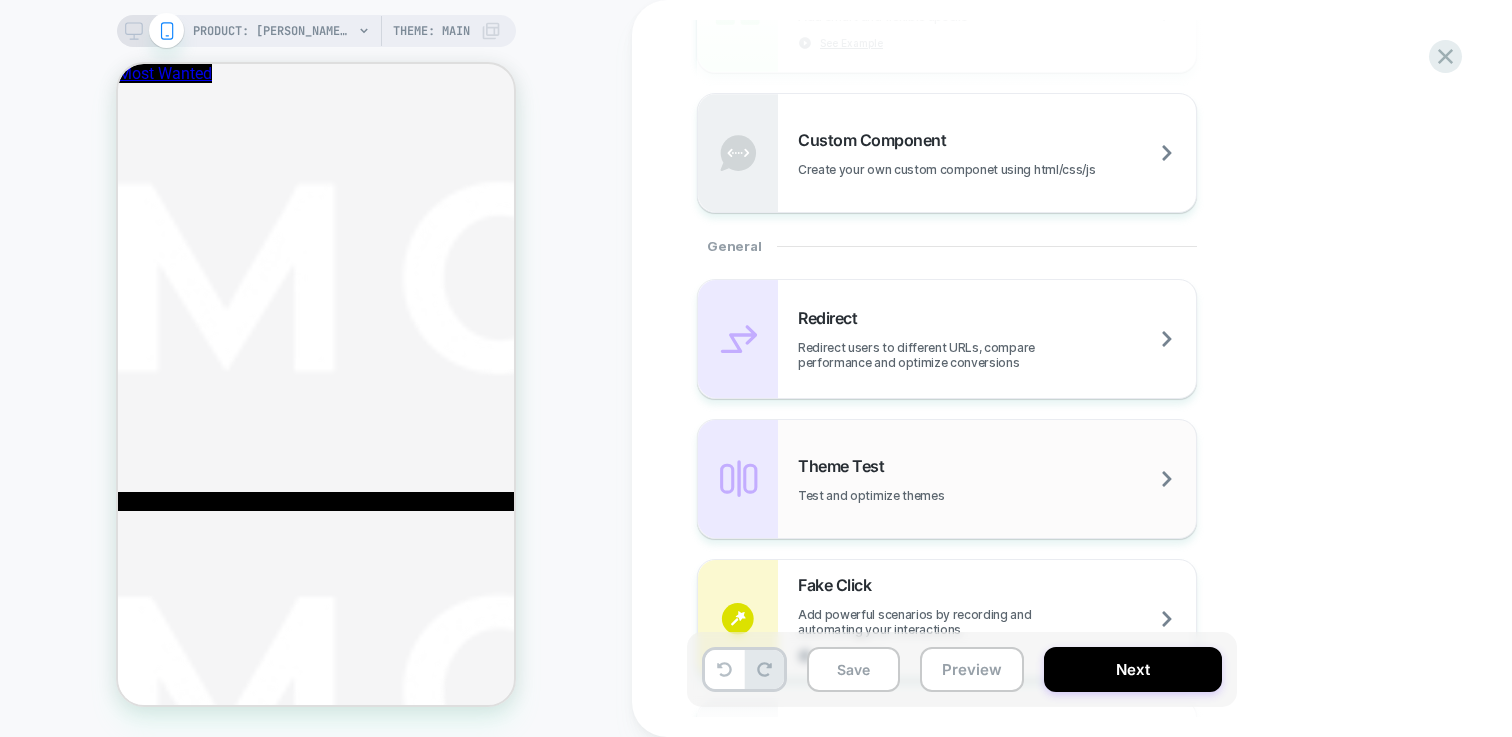 click on "Theme Test Test and optimize themes" at bounding box center [997, 479] 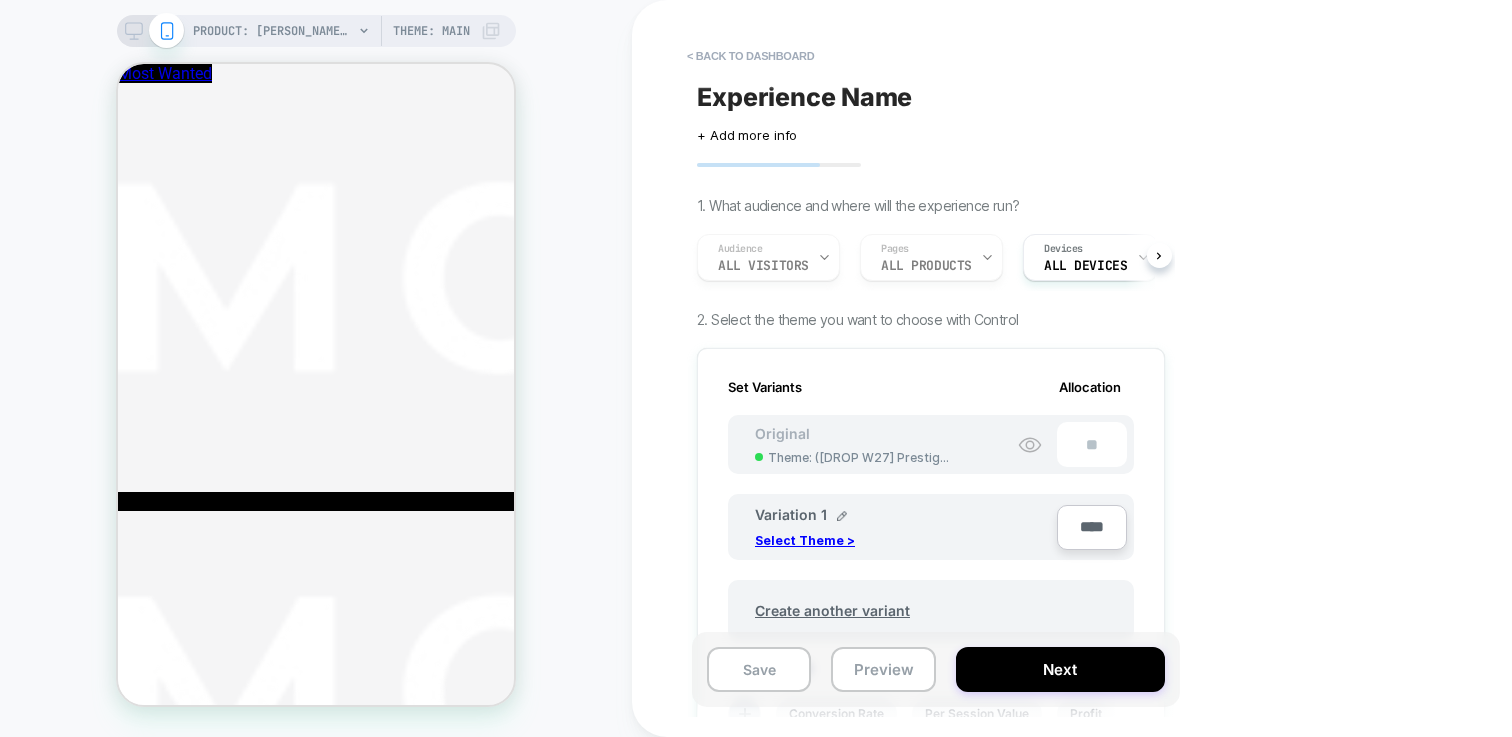 scroll, scrollTop: 0, scrollLeft: 2, axis: horizontal 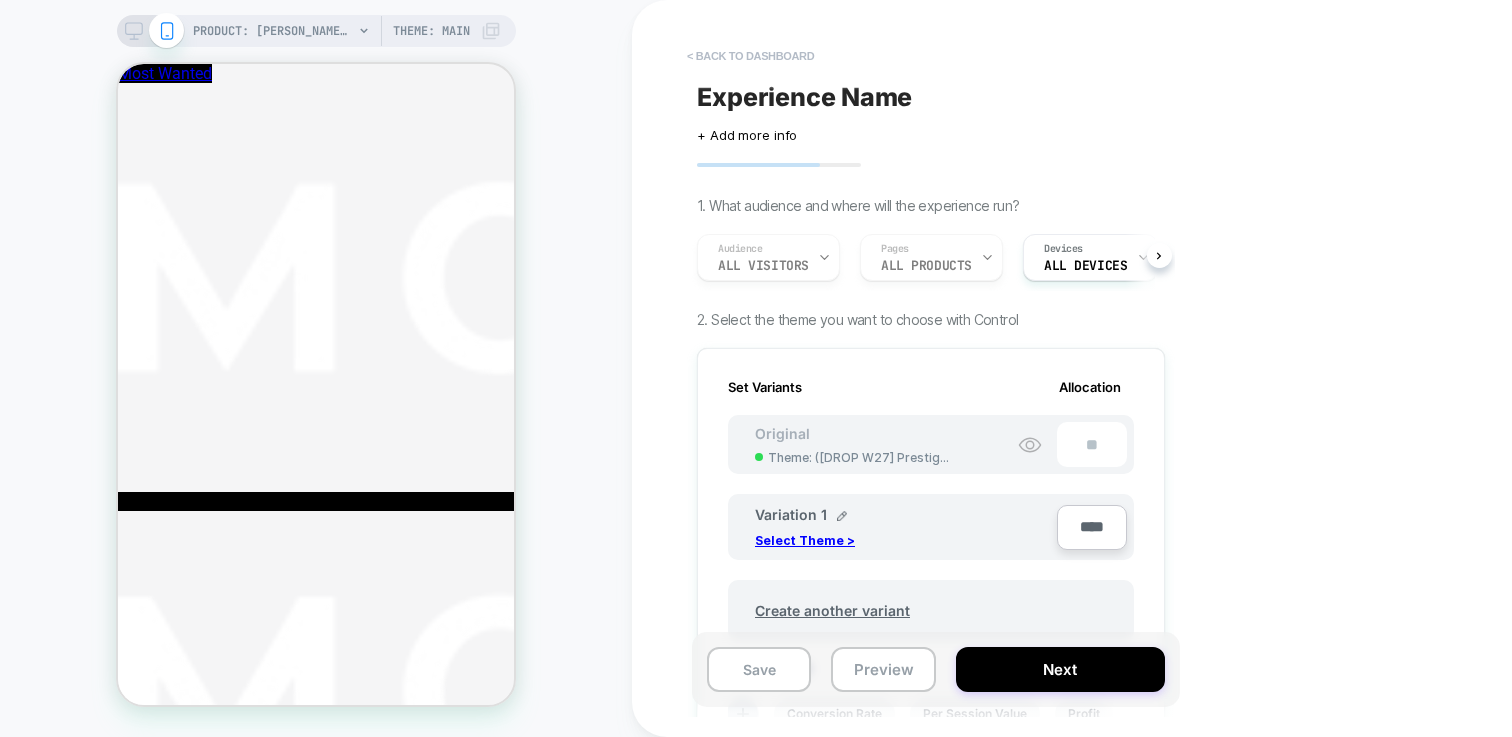 click on "< back to dashboard" at bounding box center [750, 56] 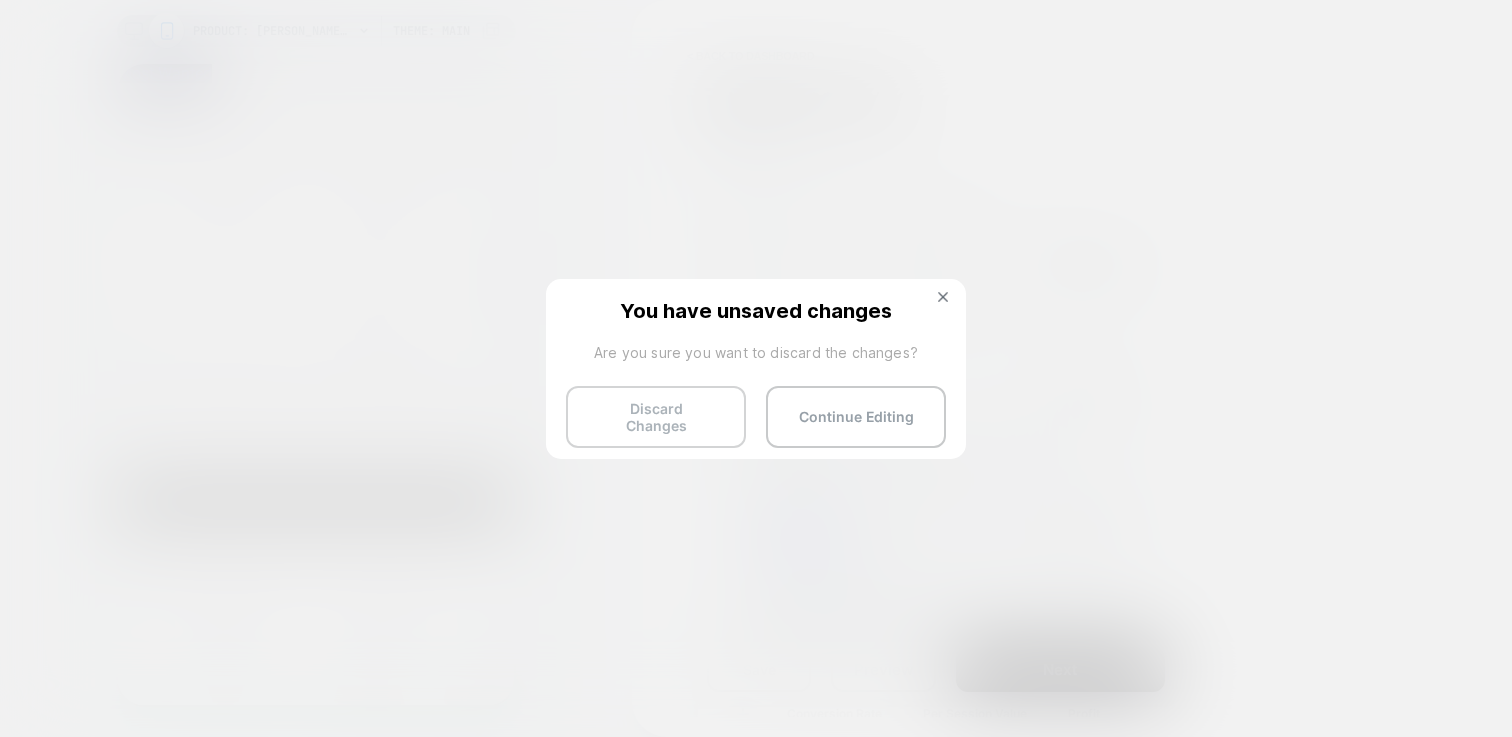 click on "Discard Changes" at bounding box center (656, 417) 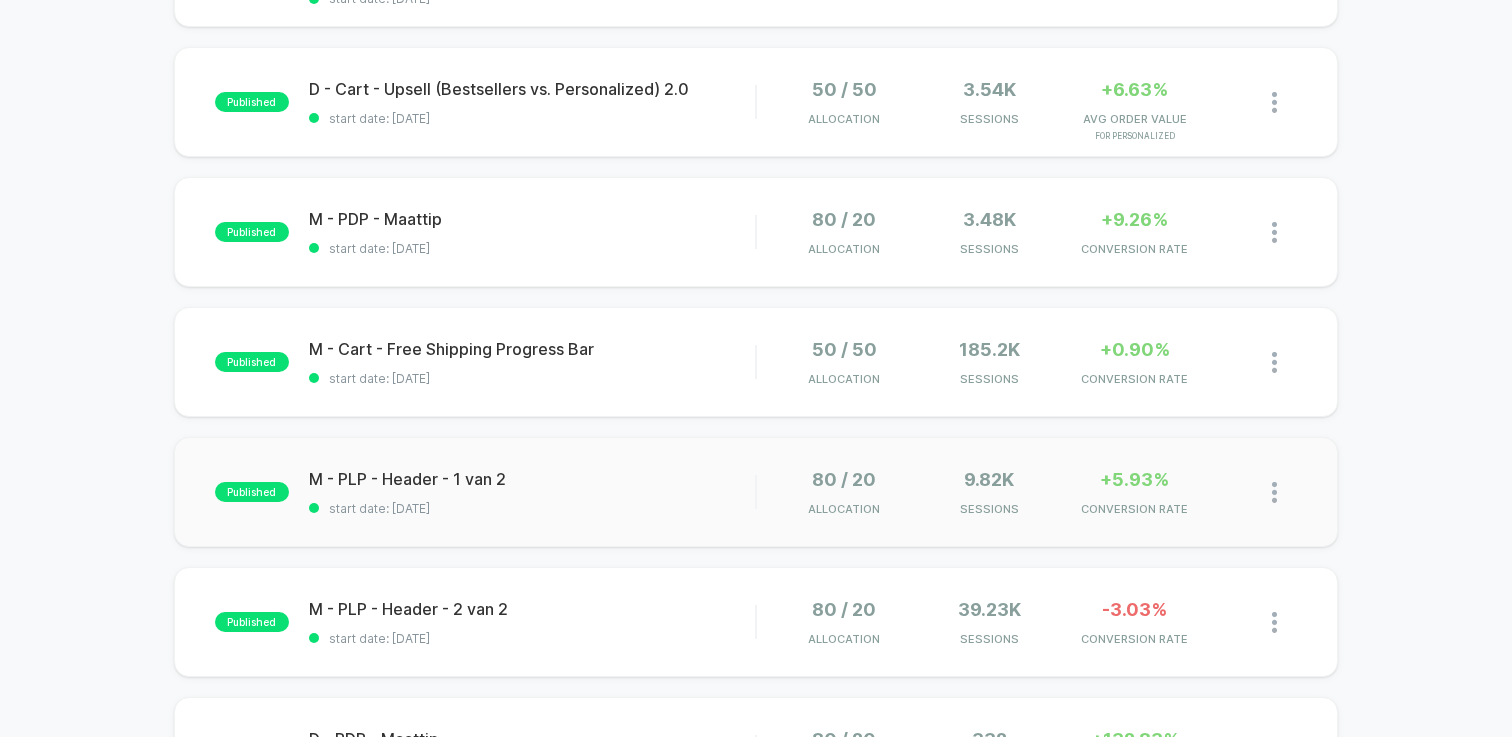 scroll, scrollTop: 409, scrollLeft: 0, axis: vertical 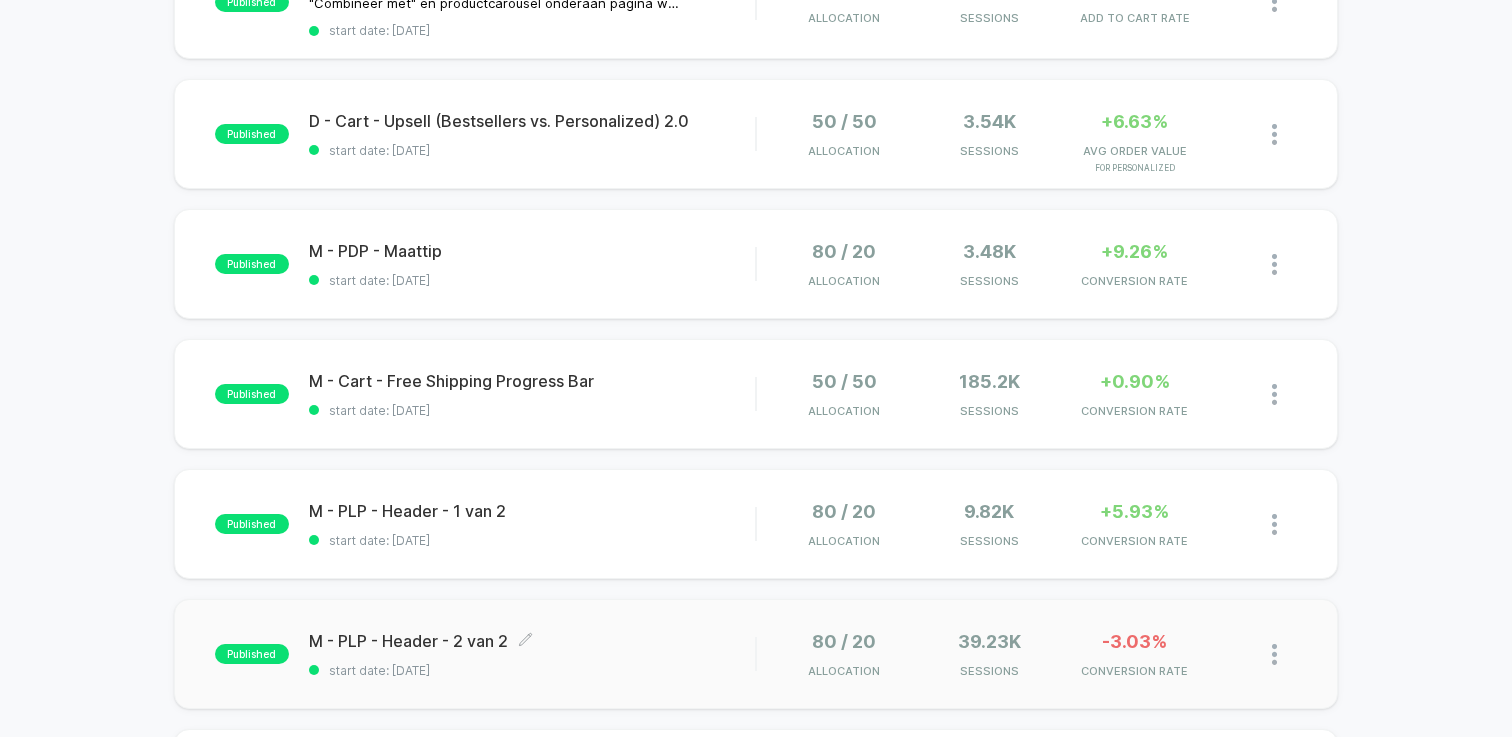 click on "M - PLP - Header - 2 van 2 Click to edit experience details" at bounding box center (532, 641) 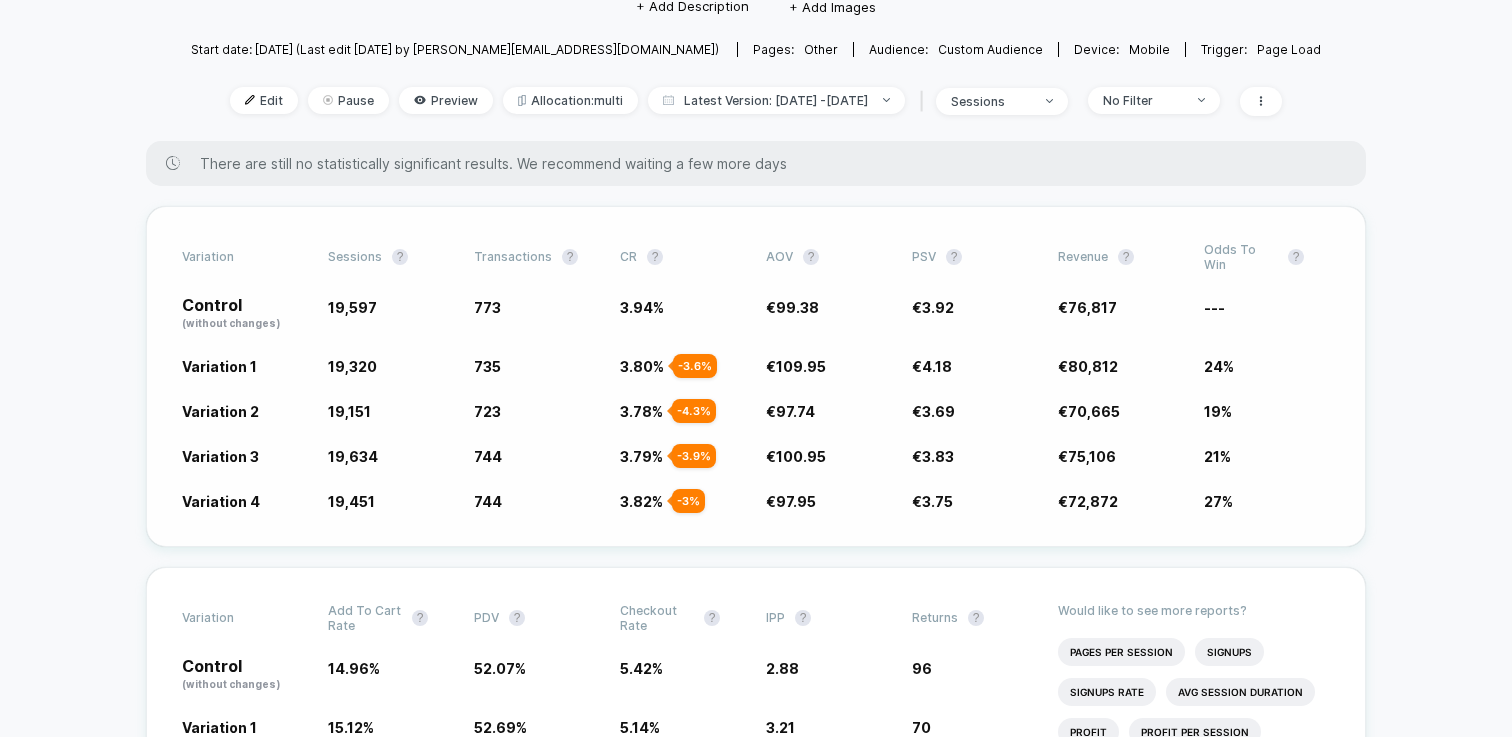 scroll, scrollTop: 0, scrollLeft: 0, axis: both 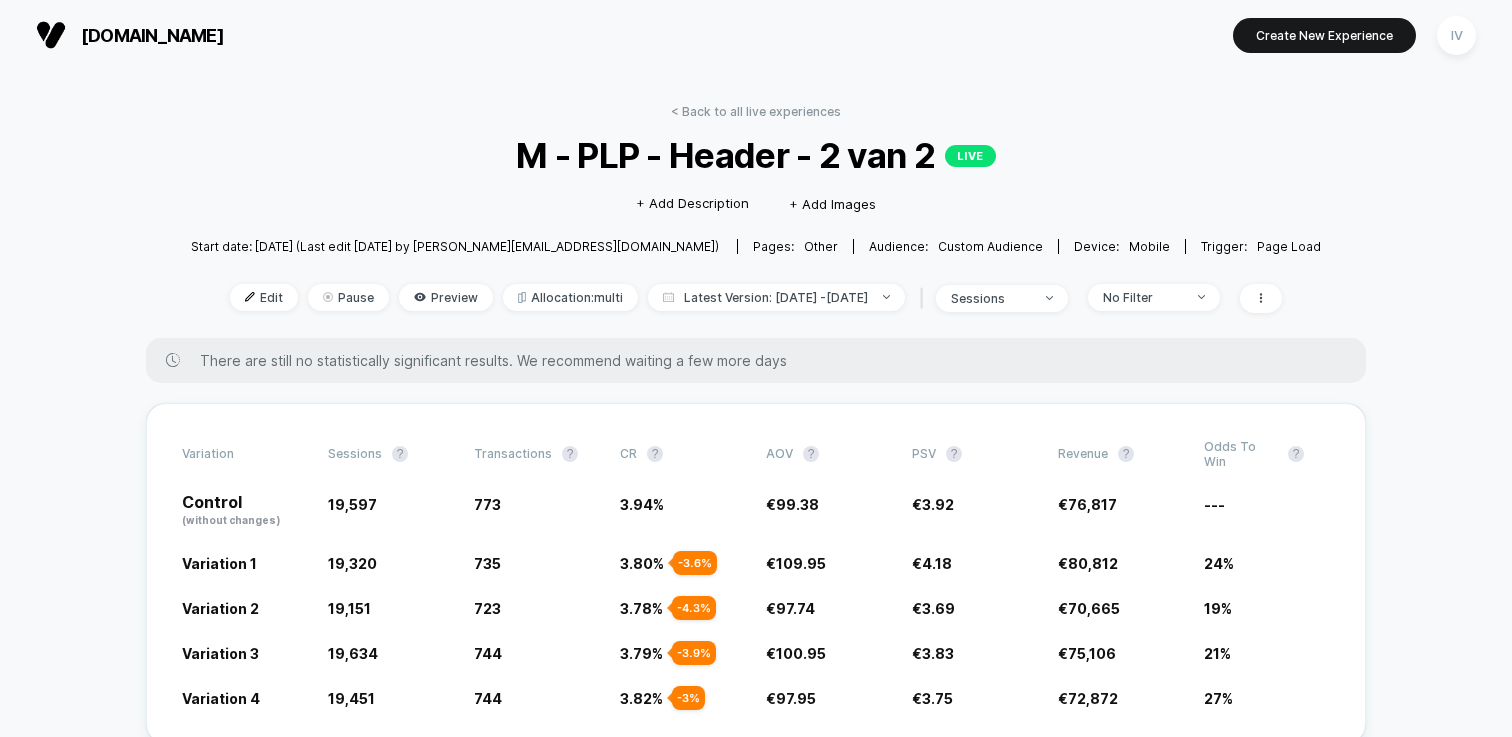 click on "< Back to all live experiences  M - PLP - Header - 2 van 2 LIVE Click to edit experience details + Add Description + Add Images Start date: [DATE] (Last edit [DATE] by [PERSON_NAME][EMAIL_ADDRESS][DOMAIN_NAME]) Pages: other Audience: Custom Audience Device: mobile Trigger: Page Load Edit Pause  Preview Allocation:  multi Latest Version:     [DATE]    -    [DATE] |   sessions   No Filter" at bounding box center (756, 221) 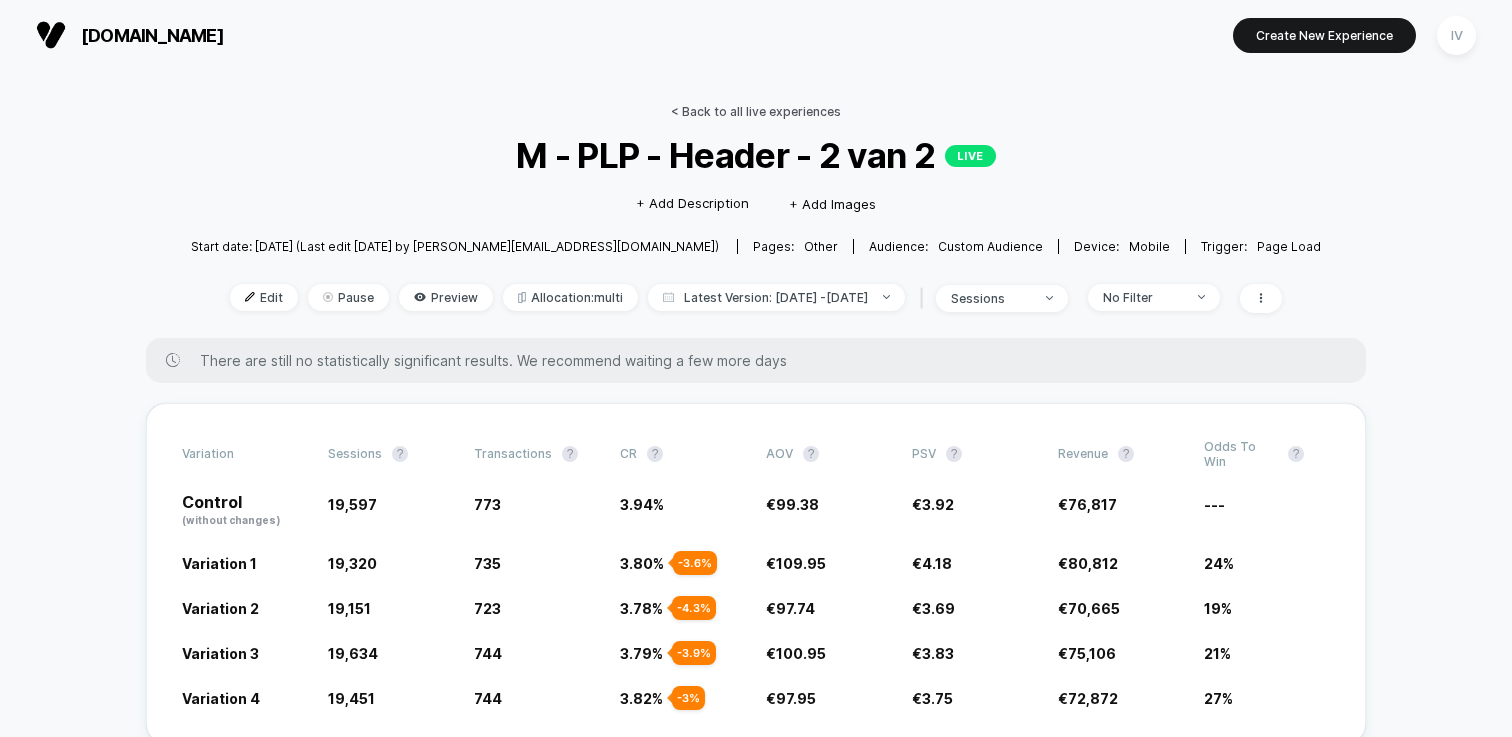 click on "< Back to all live experiences" at bounding box center [756, 111] 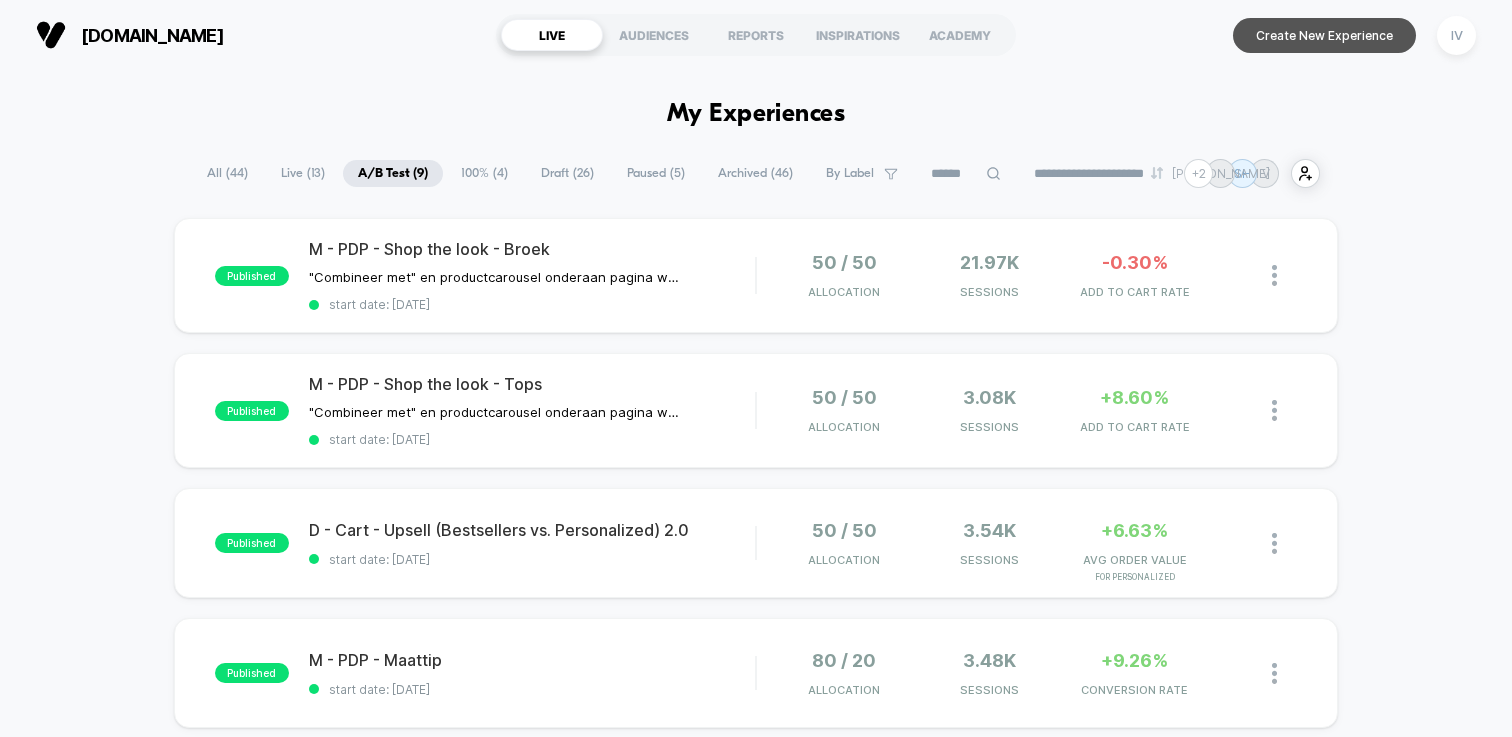 click on "Create New Experience" at bounding box center [1324, 35] 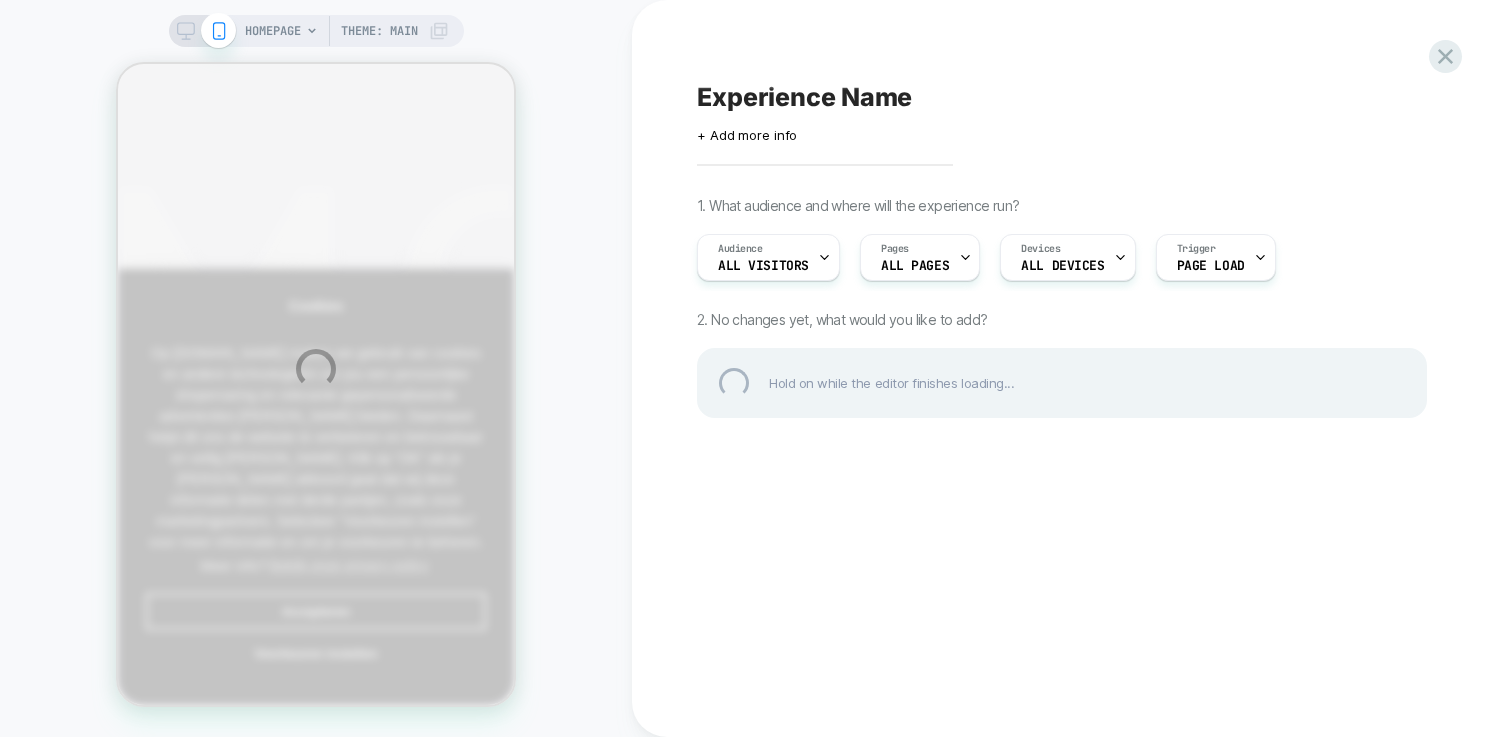 scroll, scrollTop: 0, scrollLeft: 0, axis: both 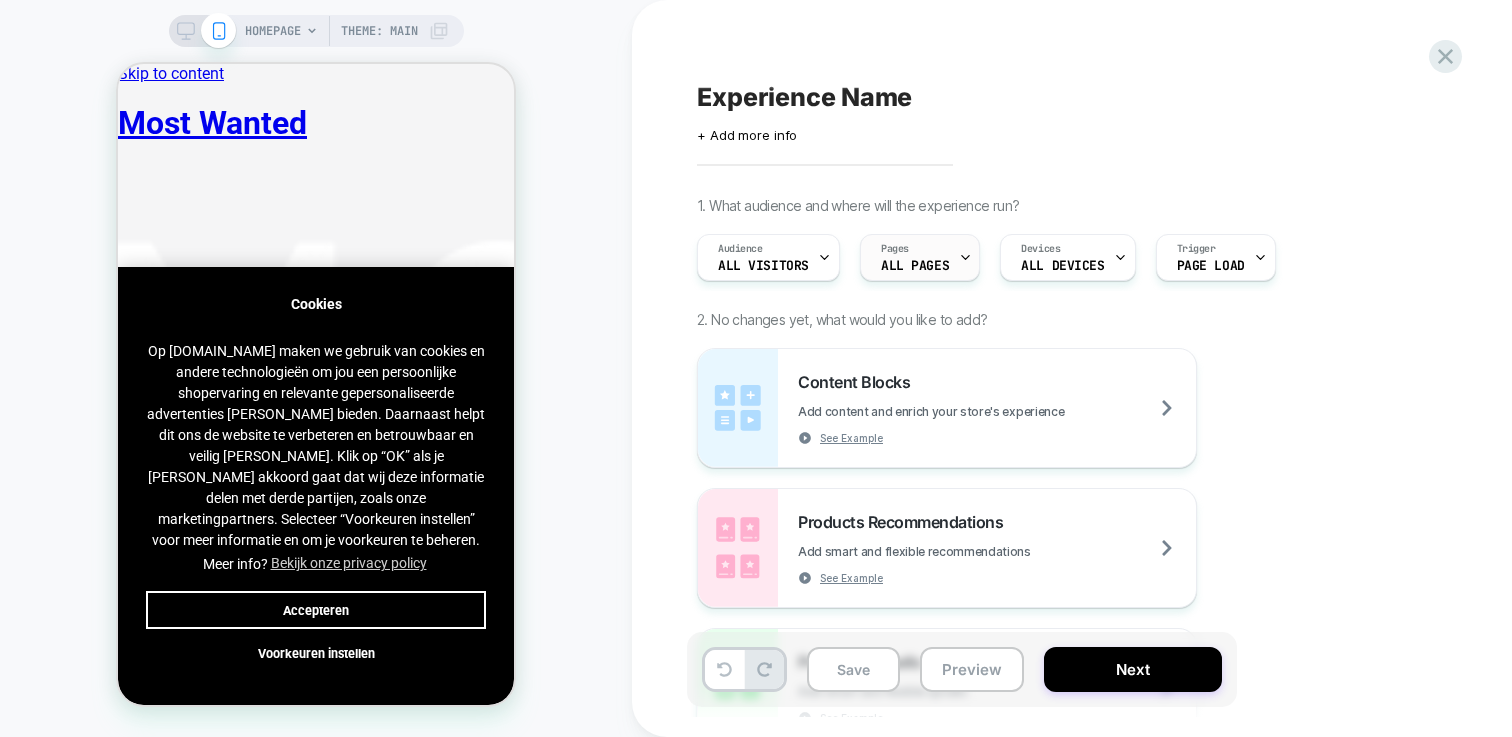 click 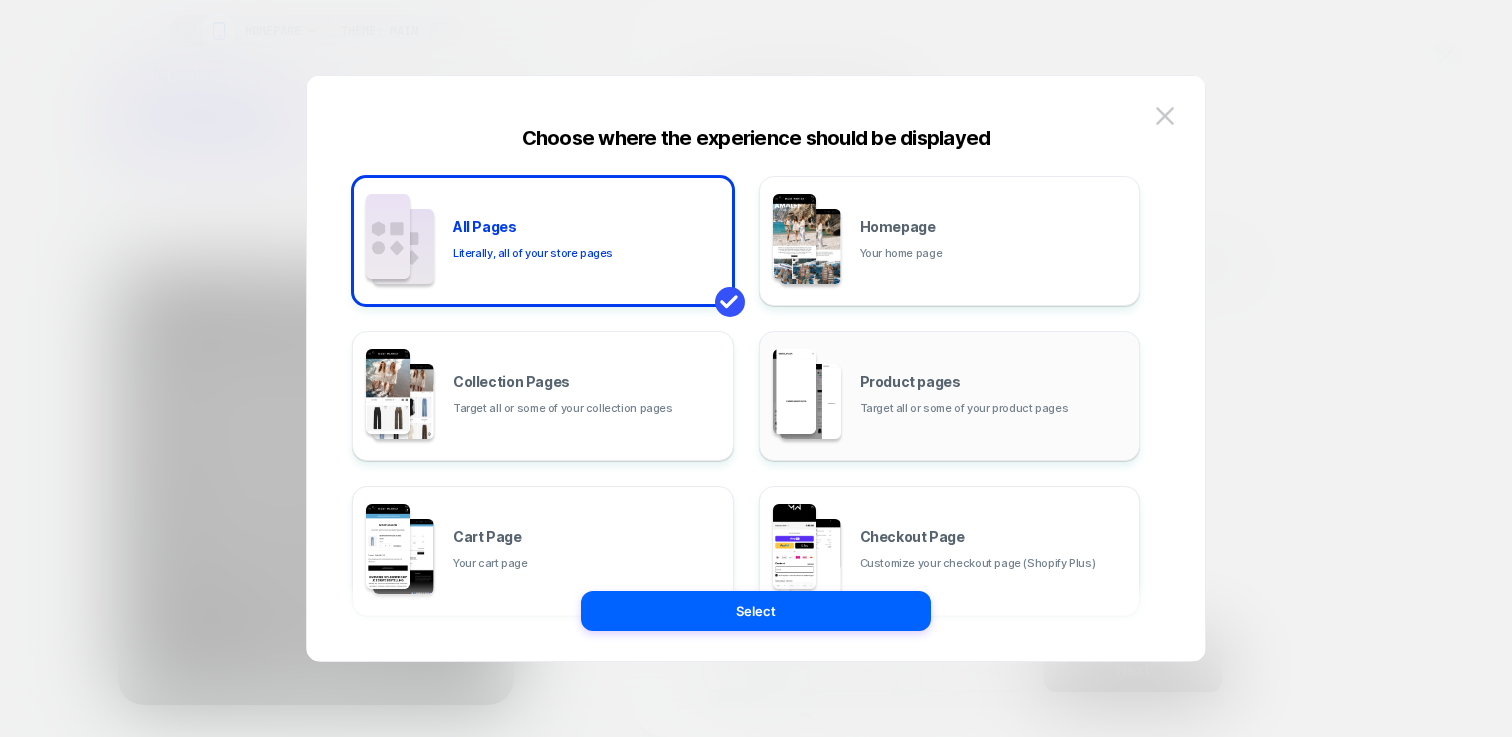 click on "Product pages Target all or some of your product pages" at bounding box center [950, 396] 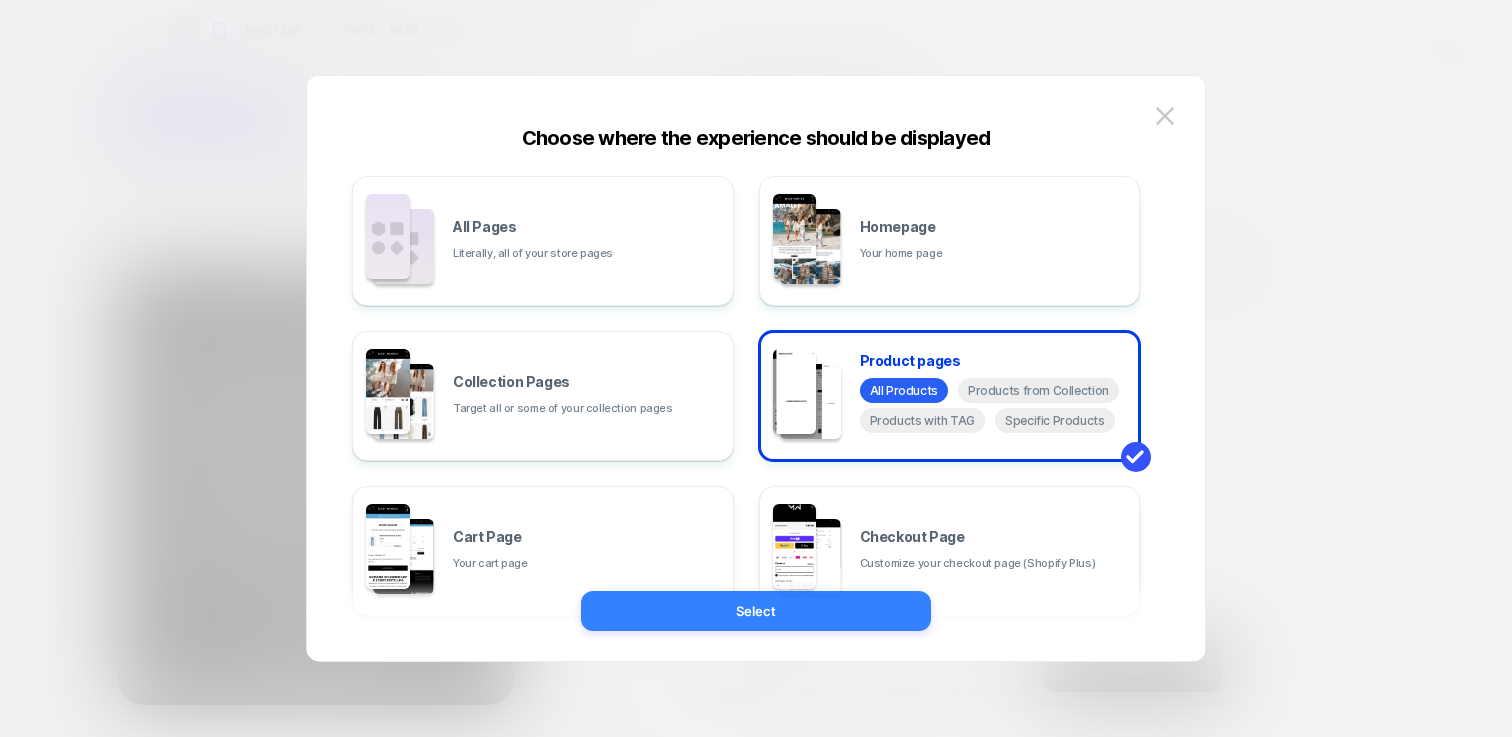 click on "Select" at bounding box center [756, 611] 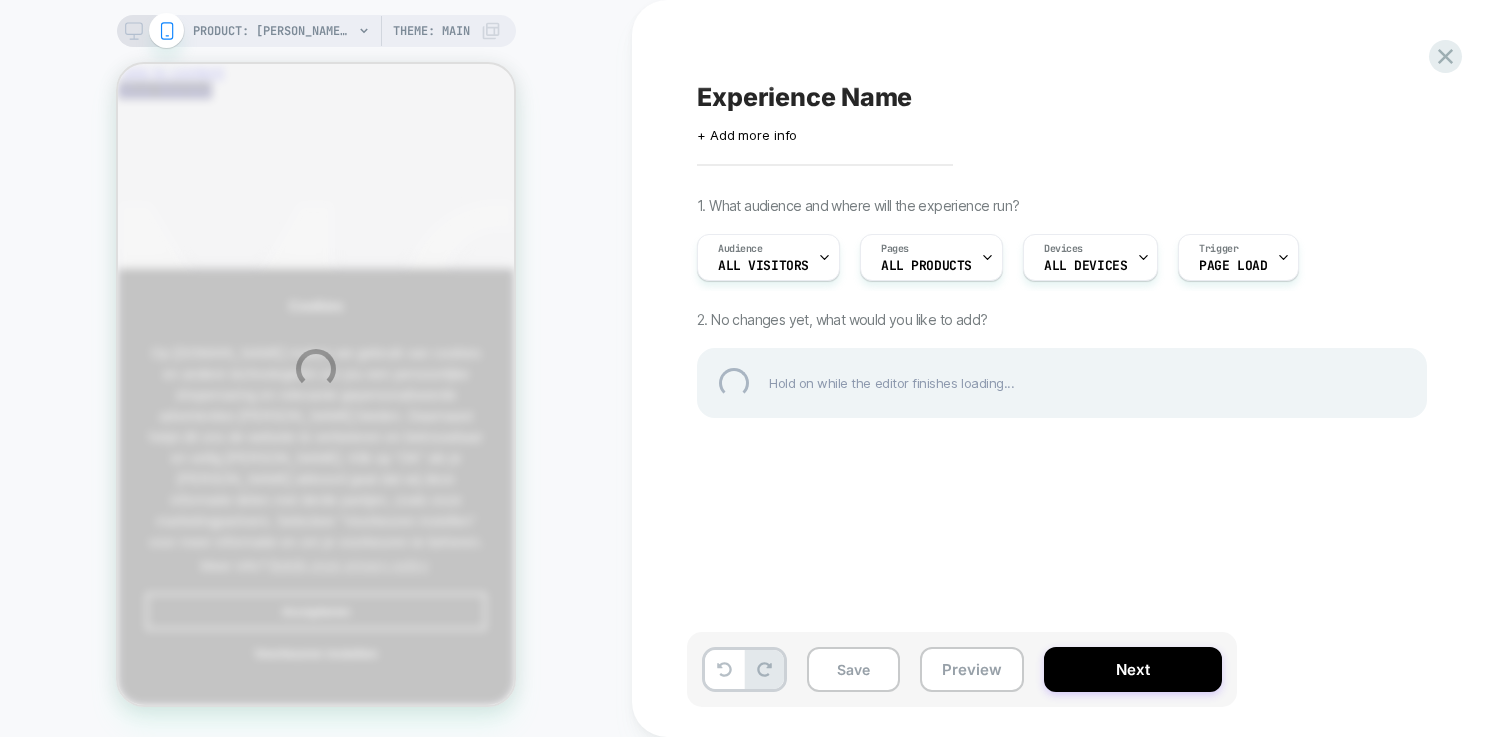 scroll, scrollTop: 0, scrollLeft: 0, axis: both 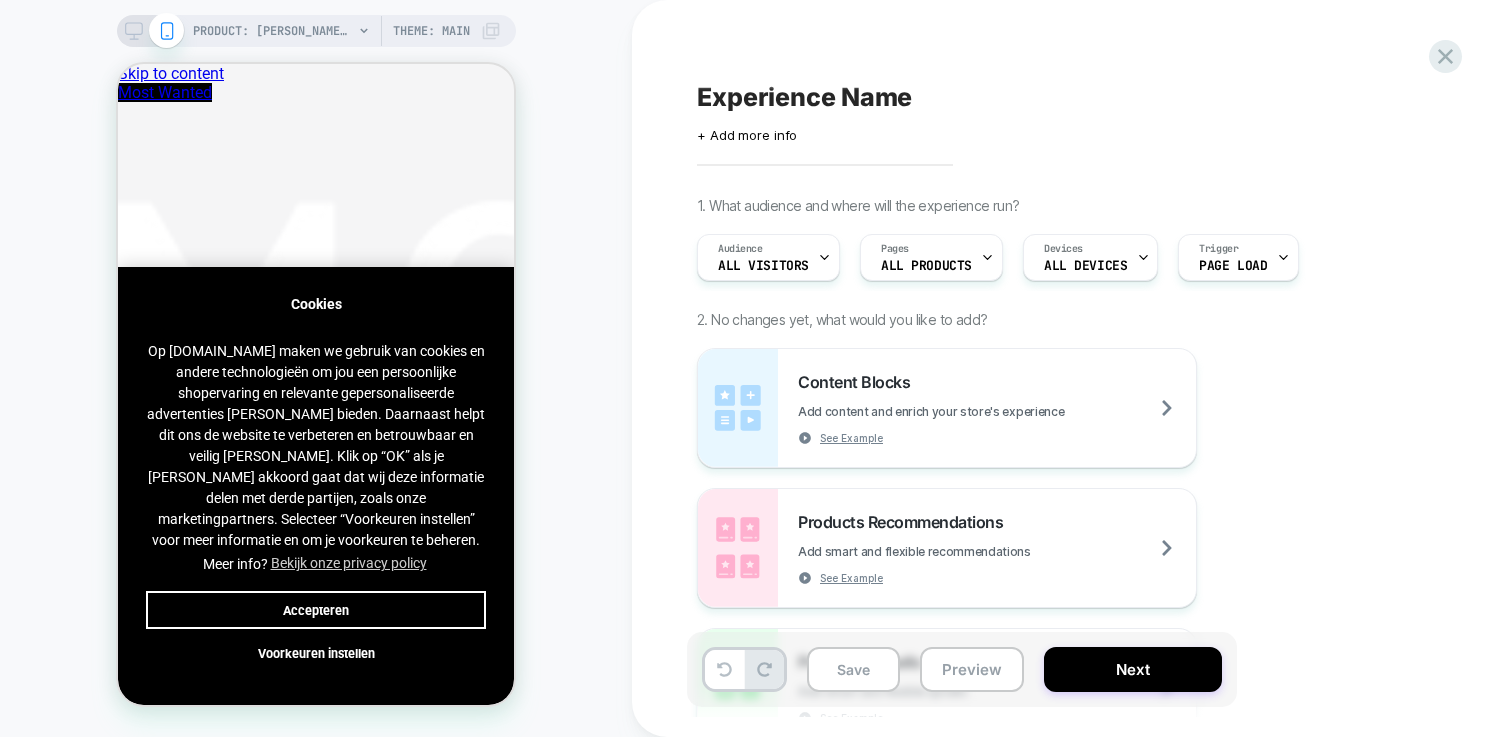 click on "Accepteren" at bounding box center (316, 610) 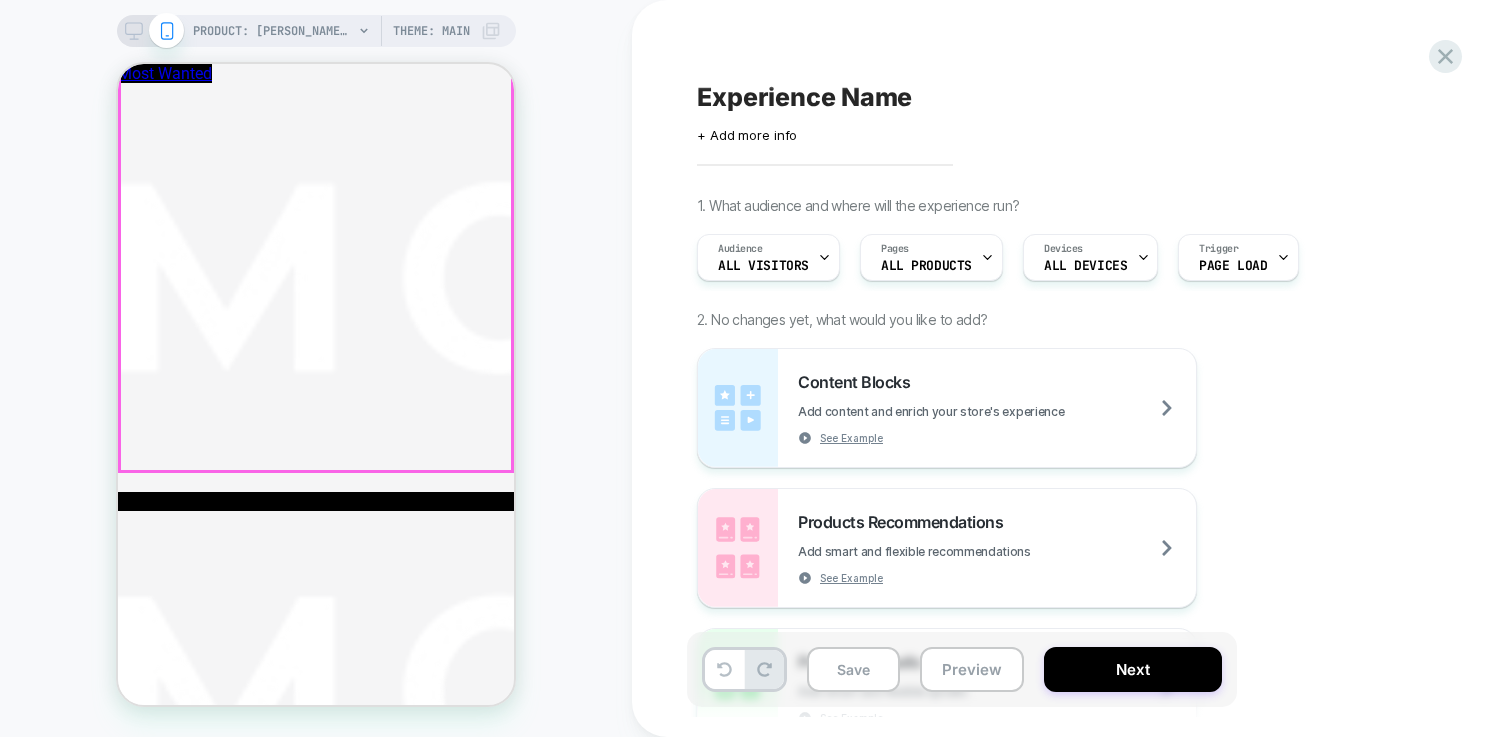 scroll, scrollTop: 157, scrollLeft: 0, axis: vertical 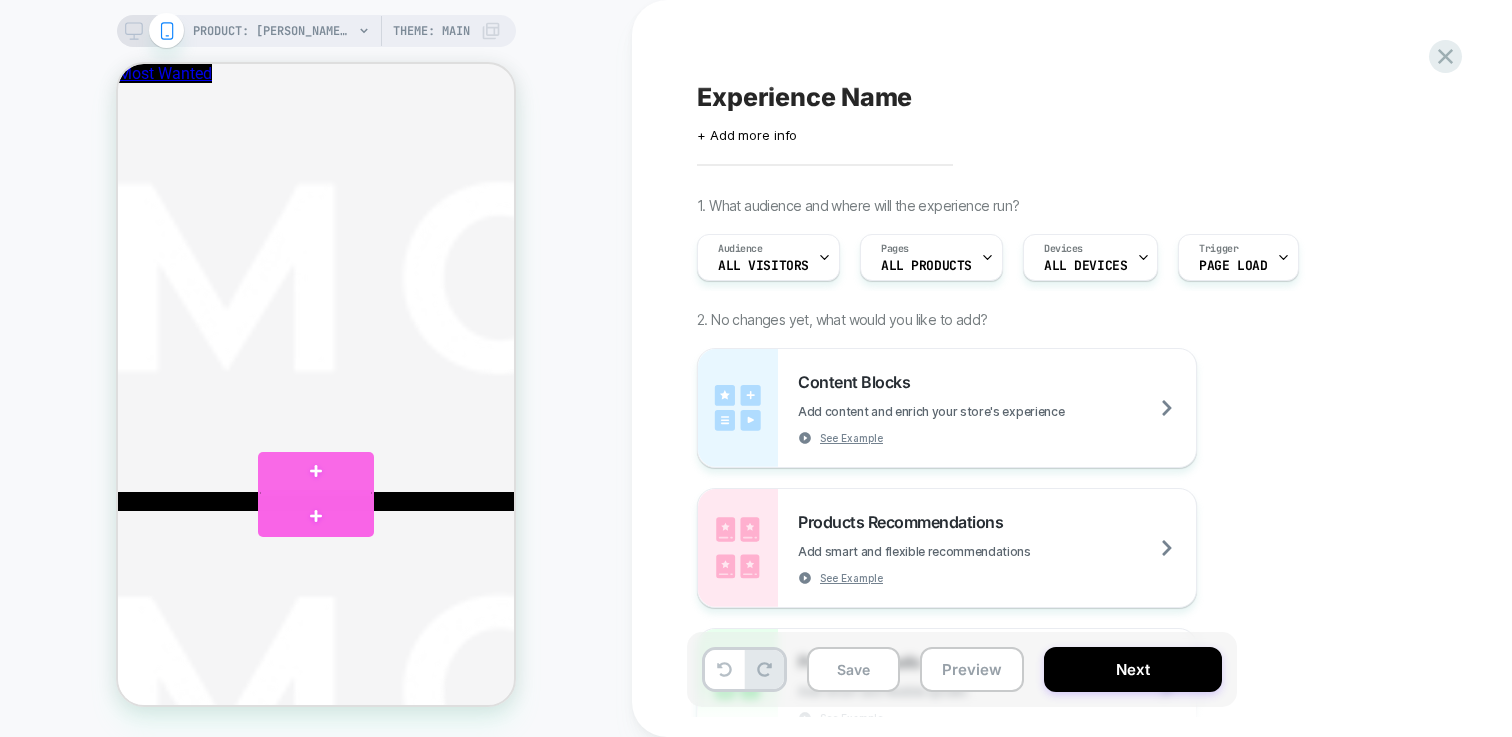 click at bounding box center [316, 493] 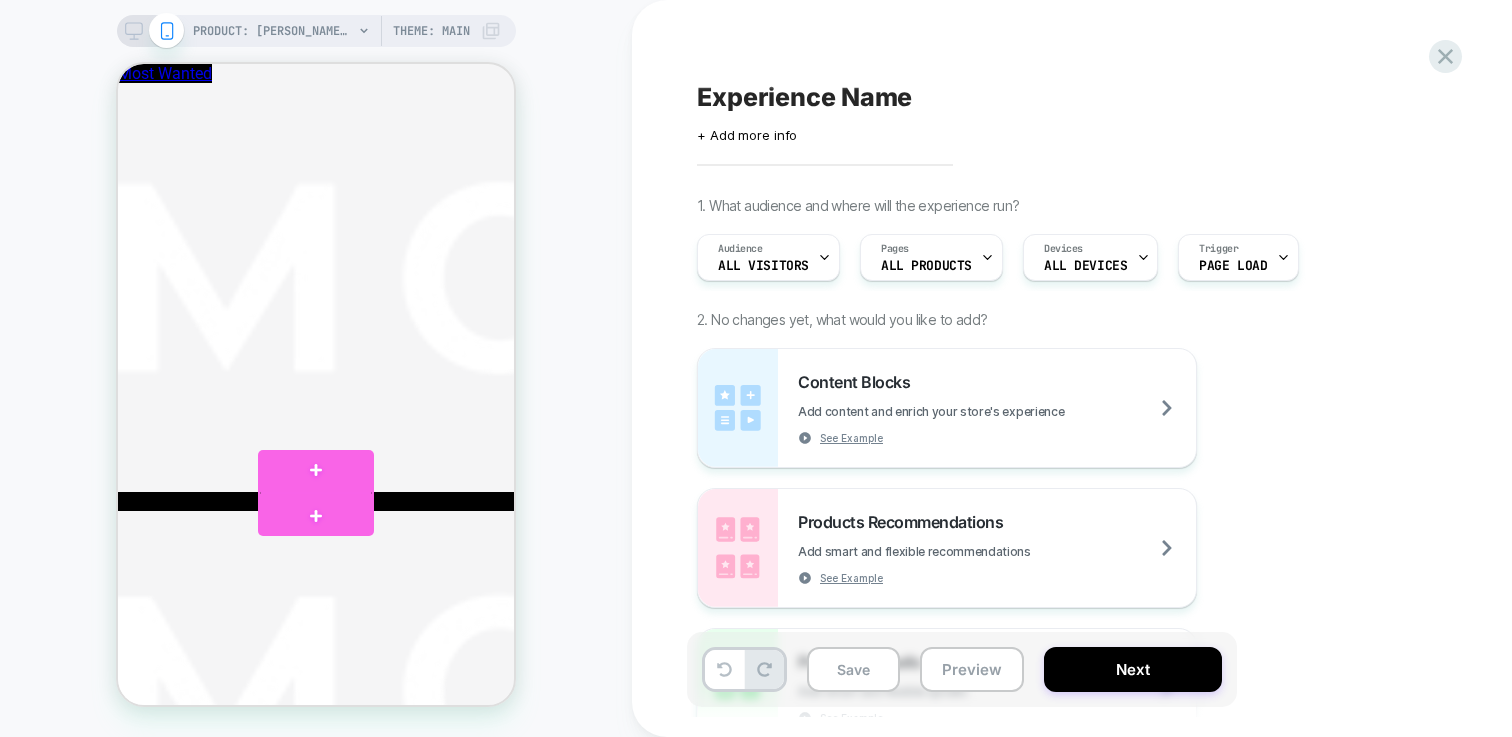 click at bounding box center [316, 493] 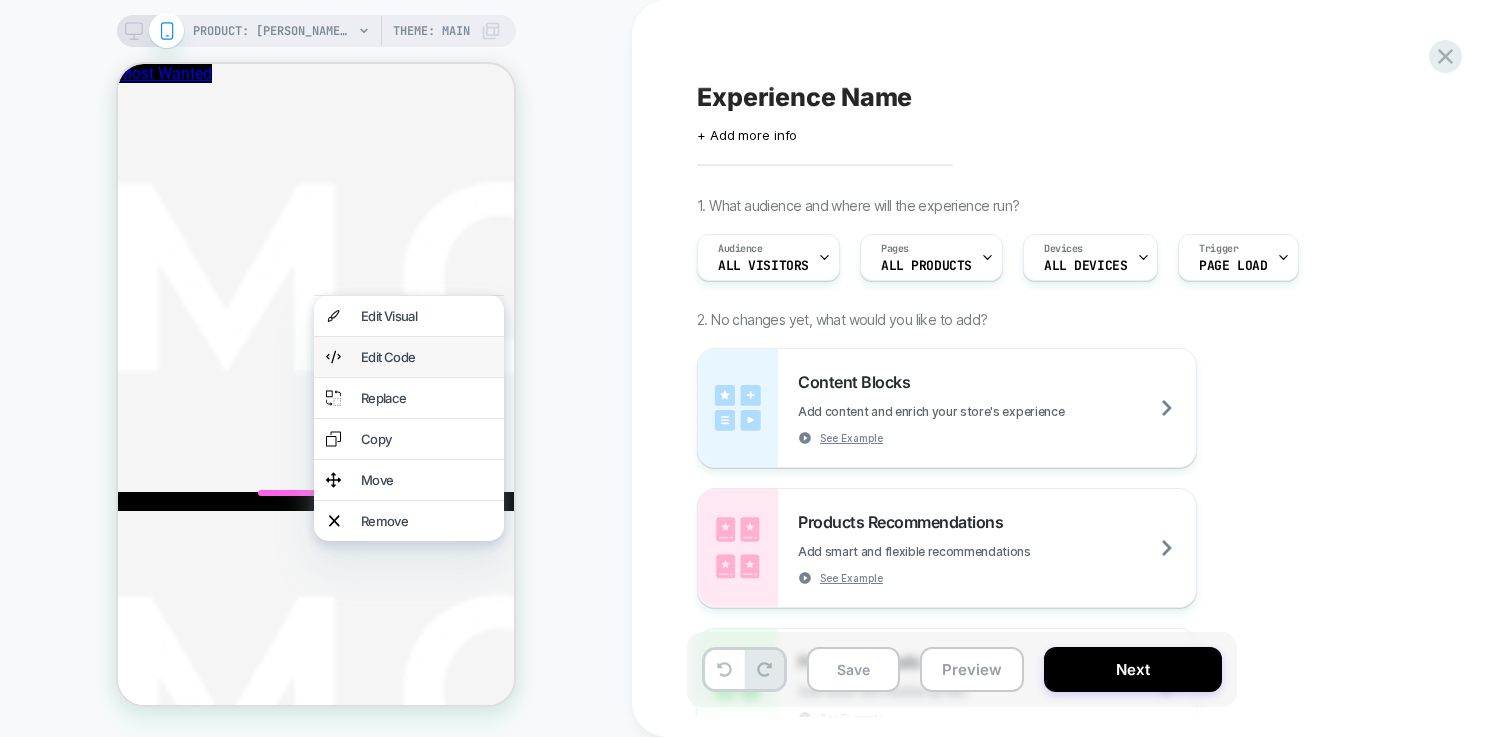 click on "Edit Code" at bounding box center [426, 357] 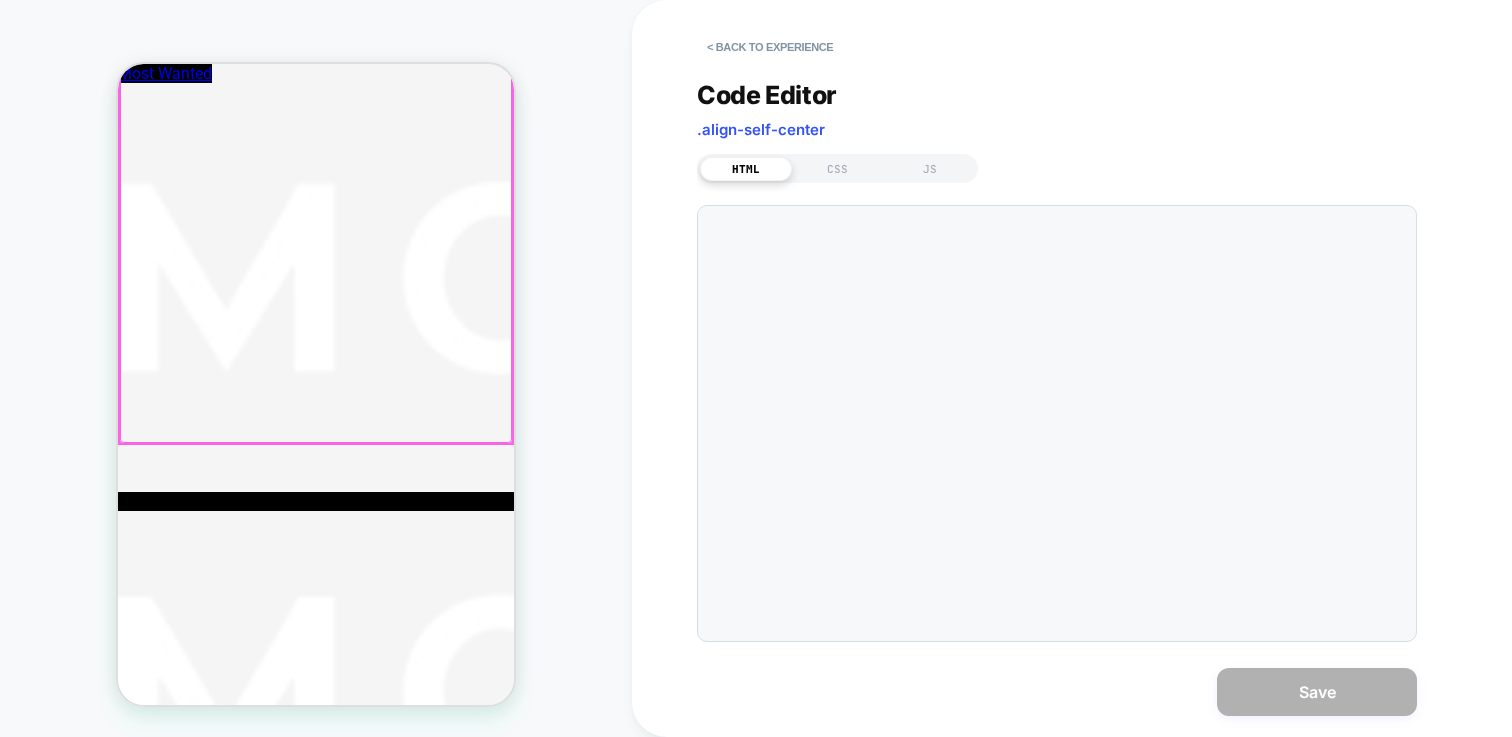scroll, scrollTop: 235, scrollLeft: 0, axis: vertical 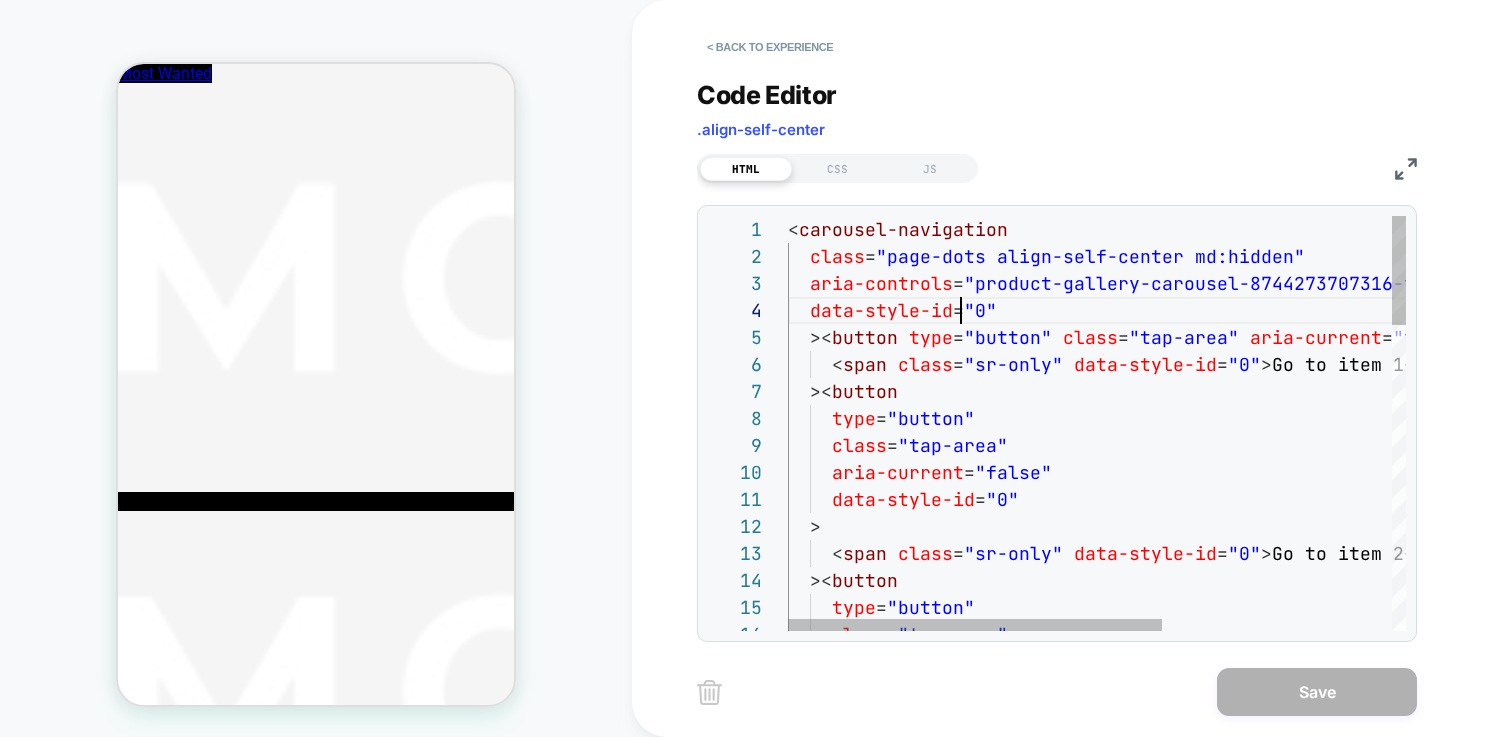 click on "< carousel-navigation    class = "page-dots align-self-center md:hidden"    aria-controls = "product-gallery-carousel-8744273707316-template-- 25293596623225__main"    data-style-id = "0"    >< button   type = "button"   class = "tap-area"   aria-current = "true"   data-style-id = "0" >      < span   class = "sr-only"   data-style-id = "0" > Go to item 1 </ span ></ button    >< button      type = "button"      class = "tap-area"      aria-current = "false"      data-style-id = "0"    >      < span   class = "sr-only"   data-style-id = "0" > Go to item 2 </ span ></ button    >< button      type = "button"      class = "tap-area"" at bounding box center (1286, 1004) 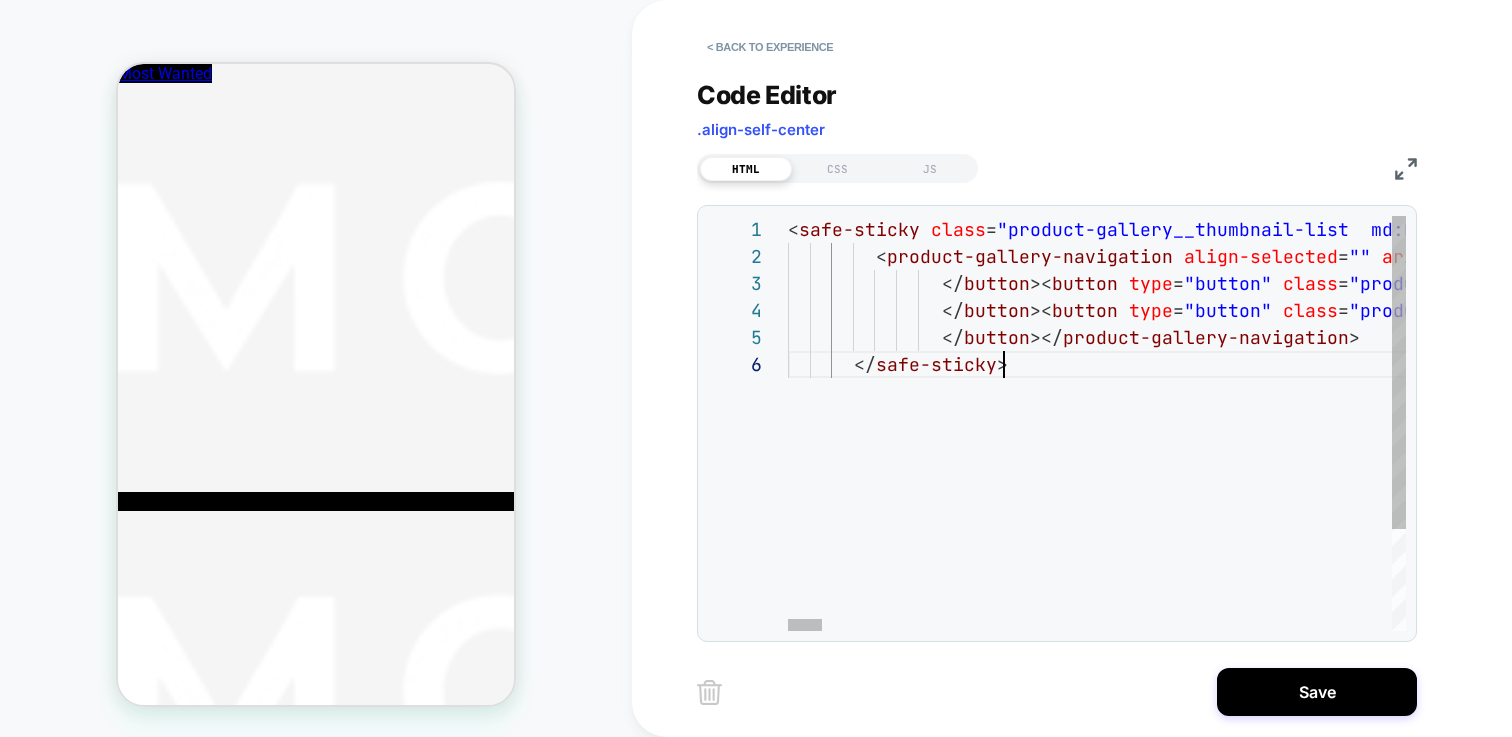 scroll, scrollTop: 54, scrollLeft: 216, axis: both 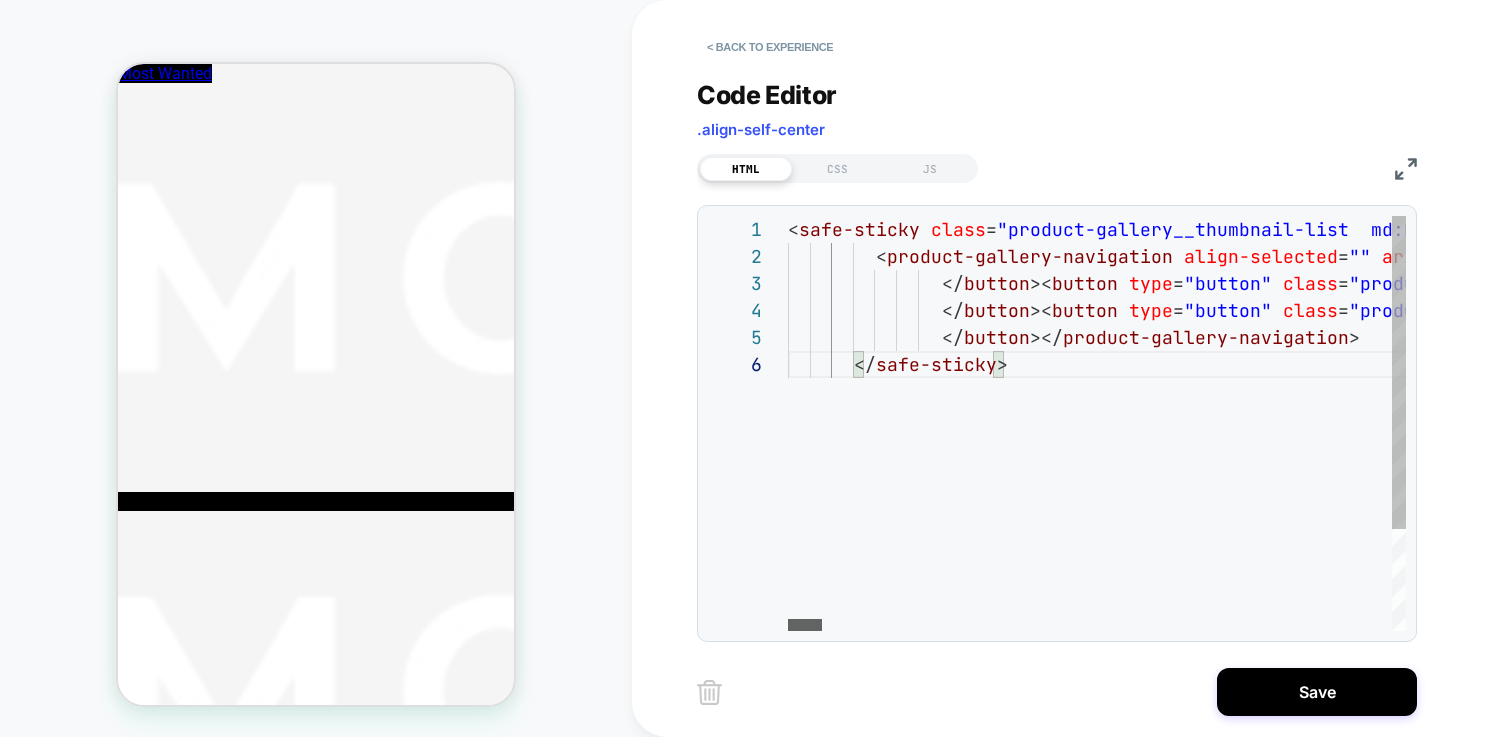 click at bounding box center (805, 625) 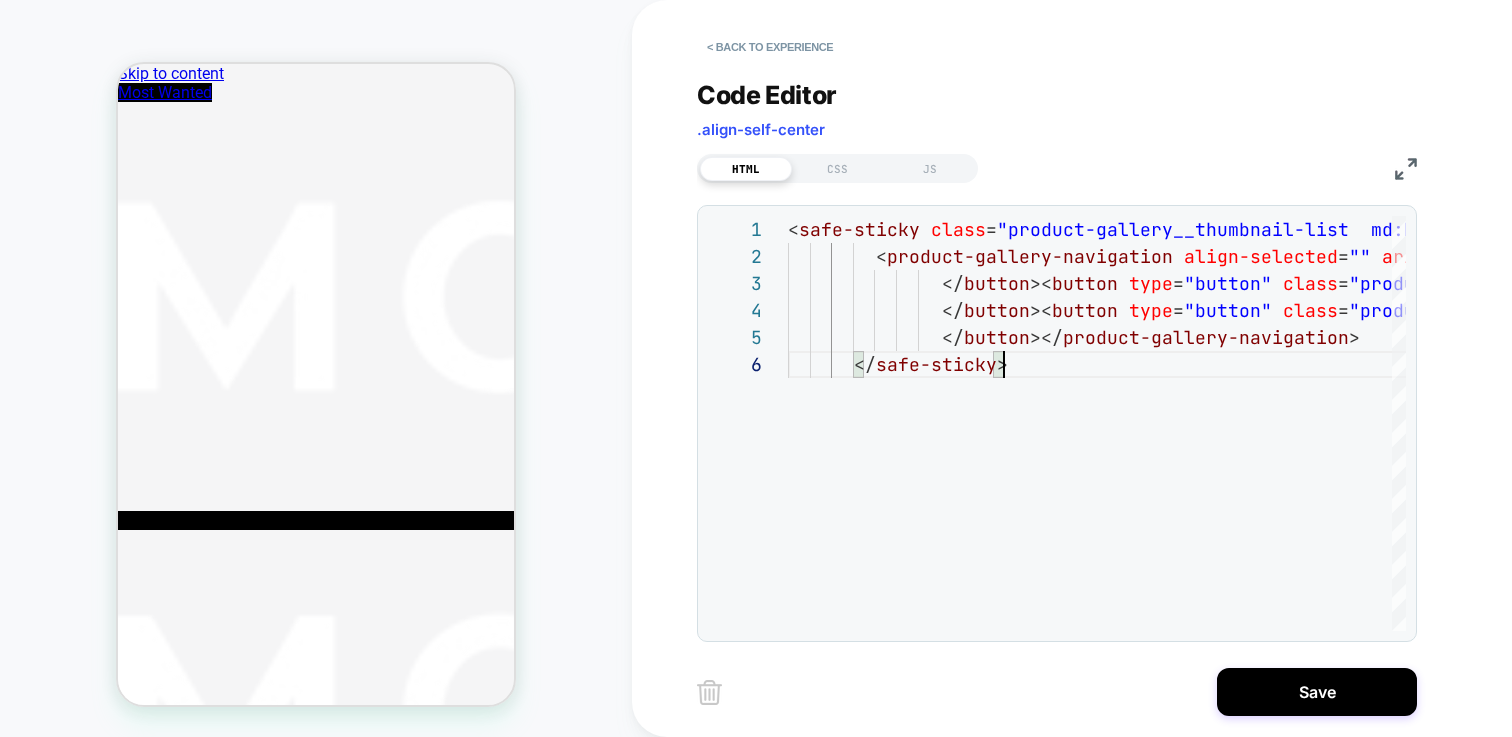 scroll, scrollTop: 187, scrollLeft: 0, axis: vertical 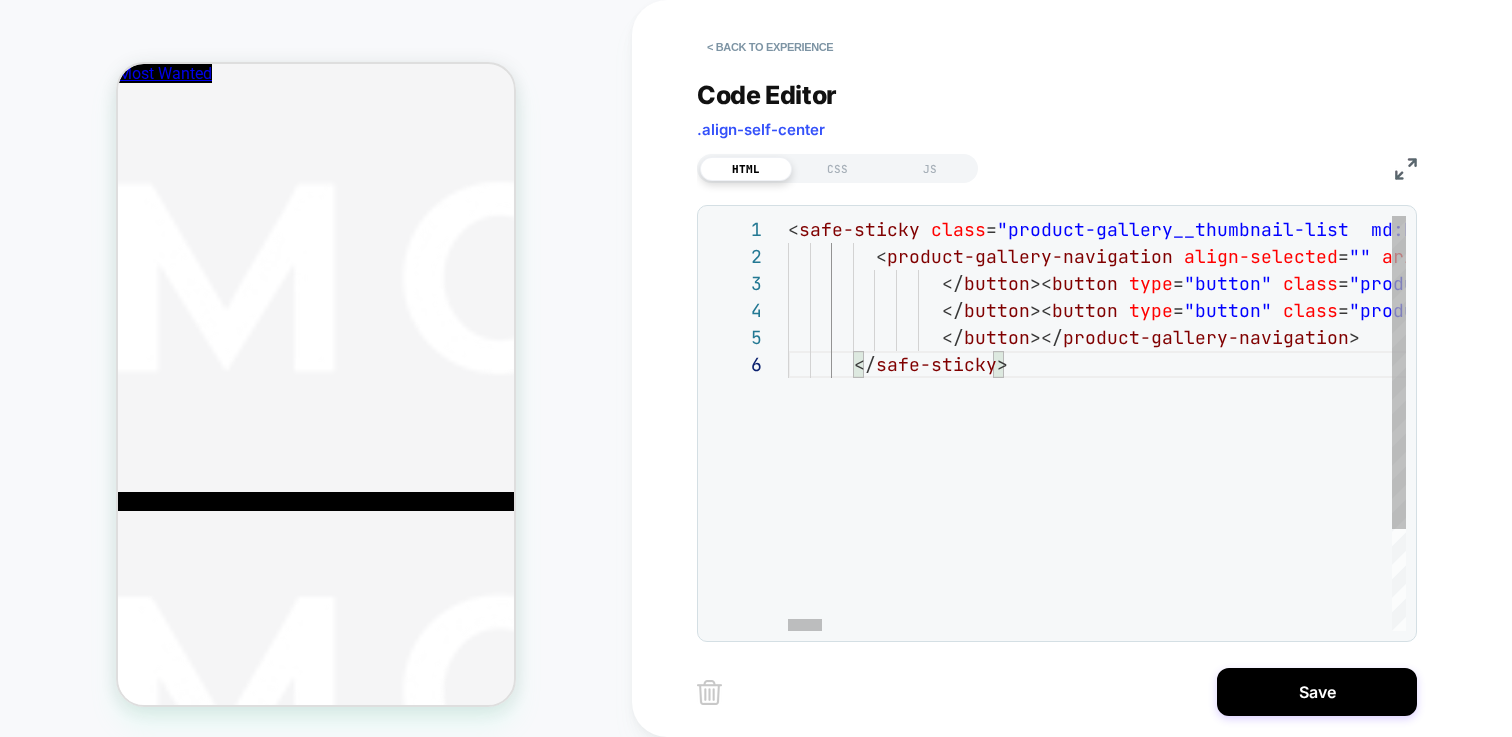 click on "< safe-sticky   class = "product-gallery__thumbnail-list  md:block" >          < product-gallery-navigation   align-selected = ""   aria-controls = "product-gallery-carousel-9138960531764-template-- 25139841663353__main"   class = "product-gallery__thumbnail-scroller bleed md:unbl eed" >< button   type = "button"   class = "product-gallery__thumbnail"   data-media-type = "image"   data-media-position = "1"   data-media-id = "[CREDIT_CARD_NUMBER]"   aria-current = "true"   aria-label = "Naar artikel 1" >< img   src = " //[DOMAIN_NAME][URL] W00488-BLACK_1_09-Sports-Dress-Black.jpg?v=1731410 933&amp;width=1500 "   alt = "09 SPORTS DRESS [PERSON_NAME]"   srcset = "//[DOMAIN_NAME][URL] MW00488-BLACK_1_09-Sports-Dress-Black.jpg?v=173141 0933&amp;width=56 56w, //[DOMAIN_NAME][URL] /0811/9667/9476/files/MW00488-BLACK_1_09-Sports-Dr ess-Black.jpg?v=1731410933&amp;width=112 112w, //c [DOMAIN_NAME][URL]" at bounding box center [6130, 491] 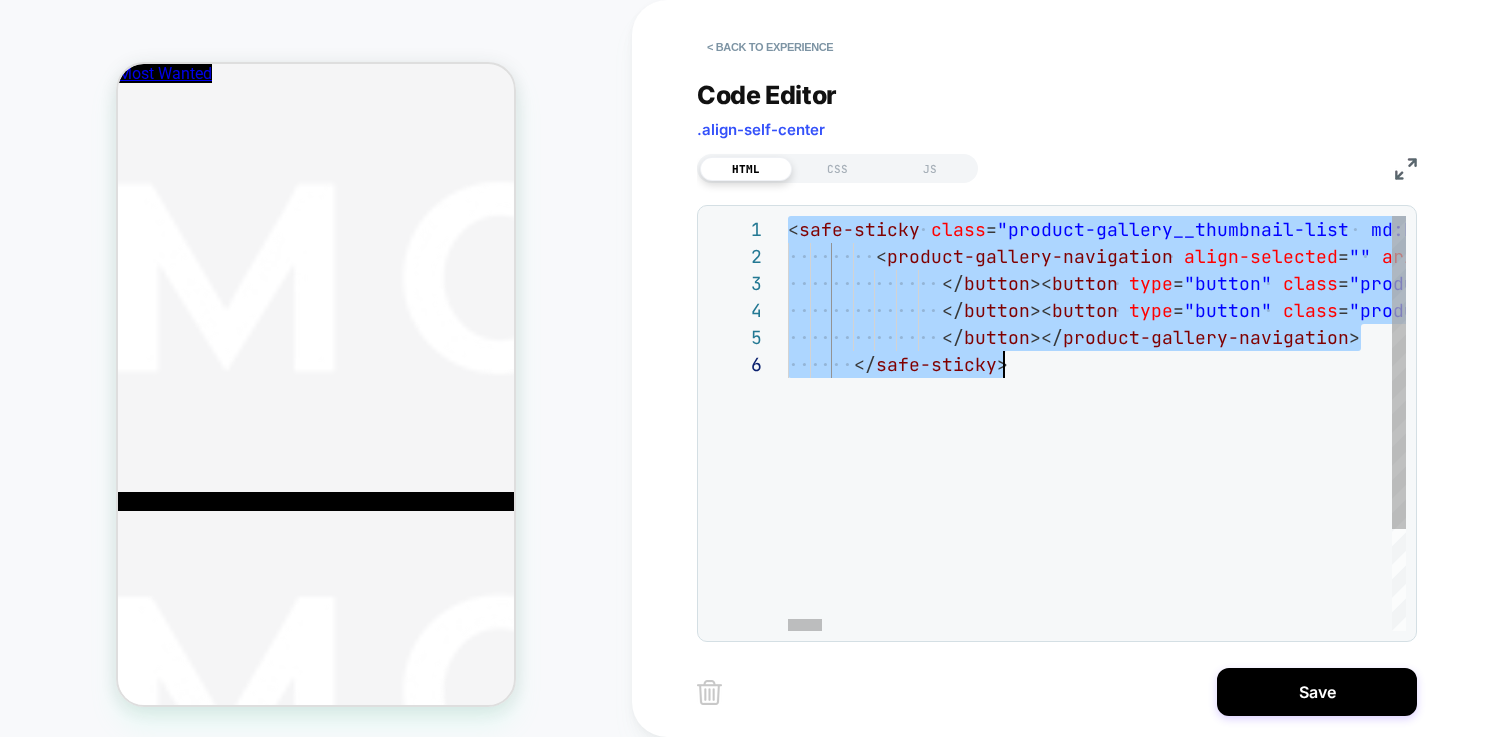 scroll, scrollTop: 81, scrollLeft: 216, axis: both 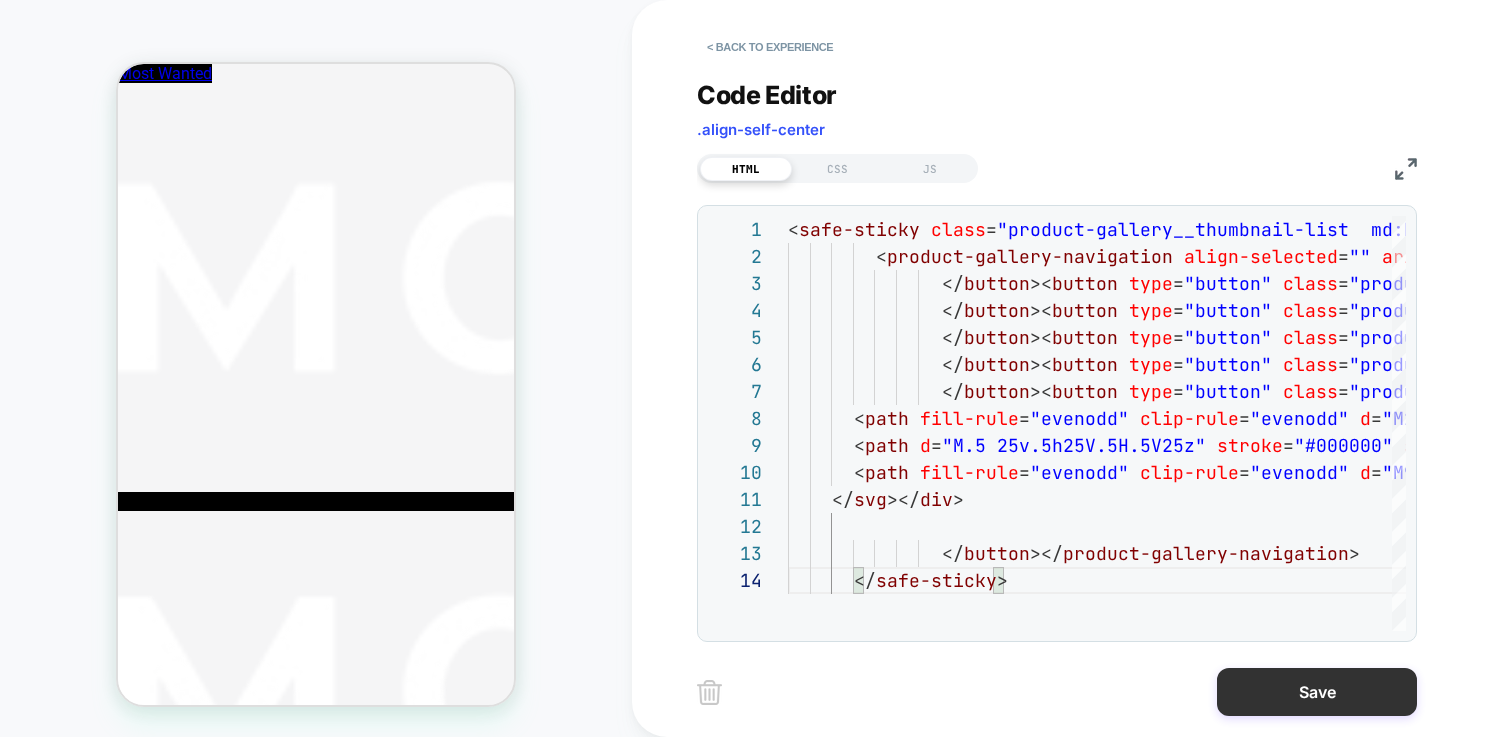 click on "Save" at bounding box center [1317, 692] 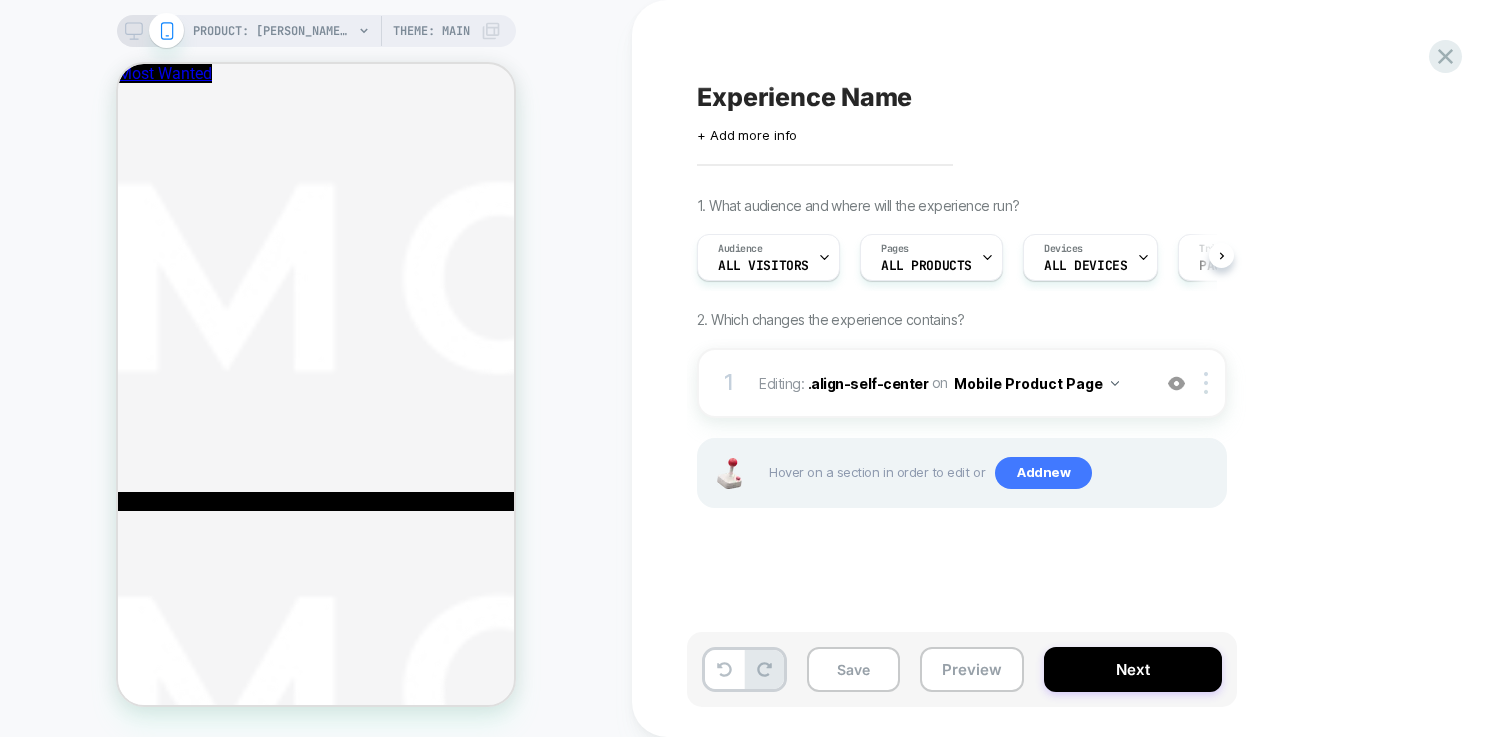 scroll, scrollTop: 0, scrollLeft: 1, axis: horizontal 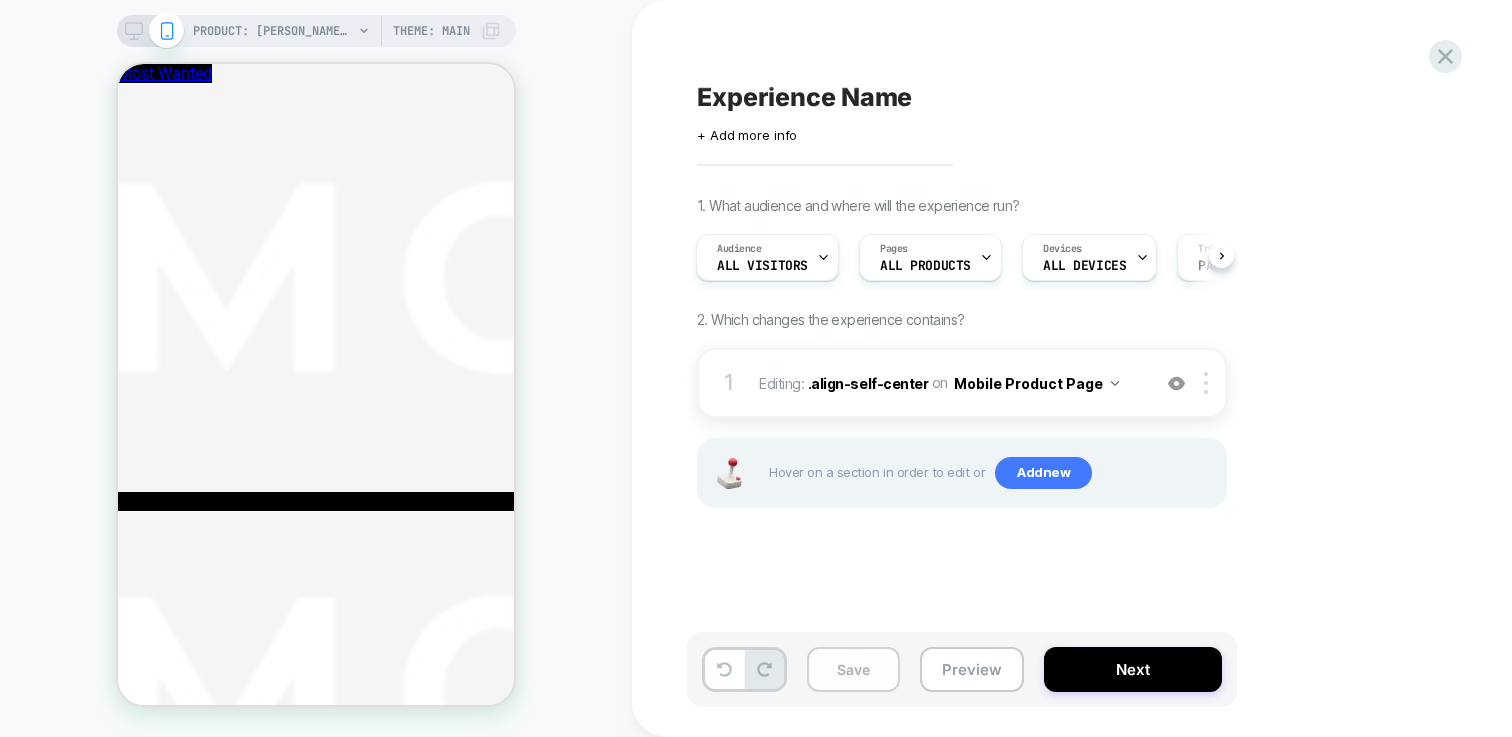 click on "Save" at bounding box center [853, 669] 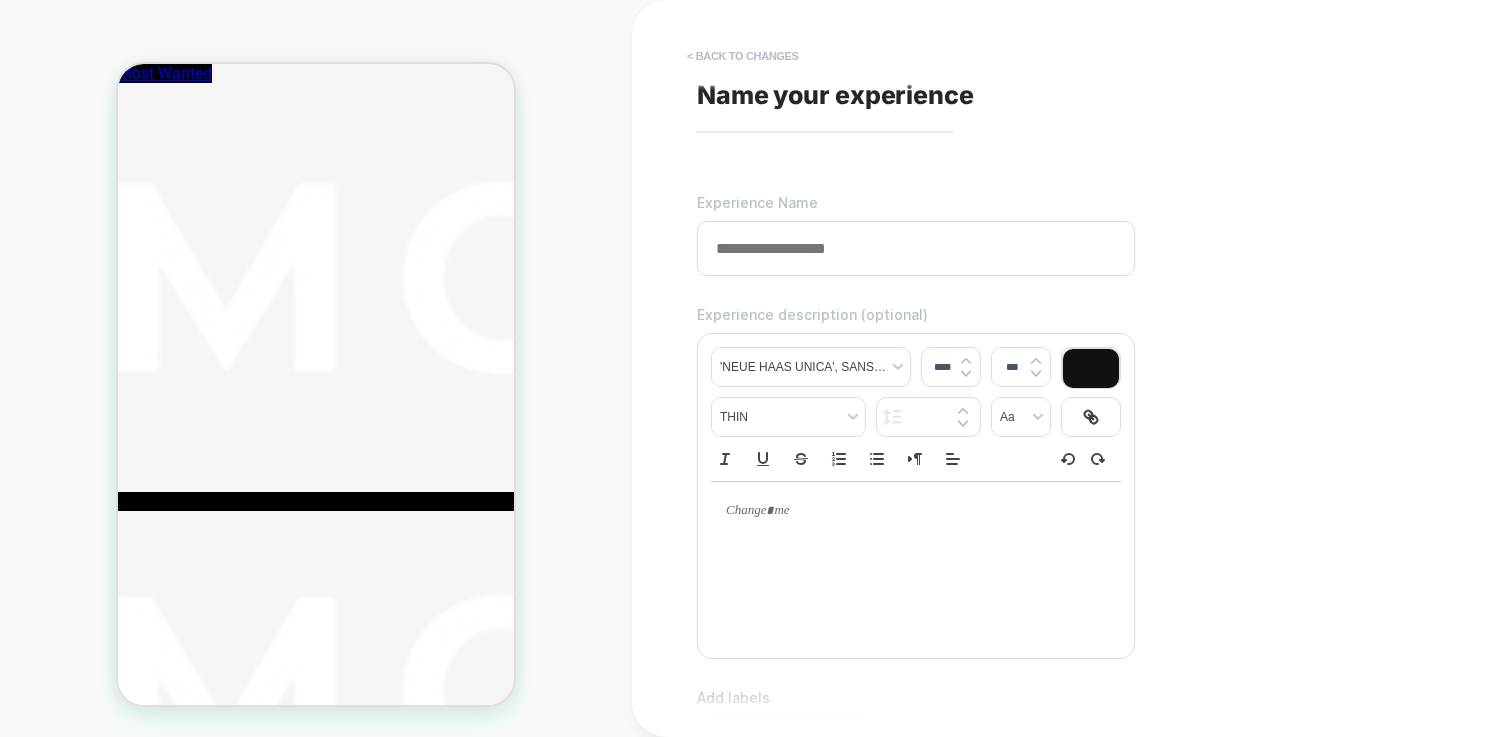 click on "< Back to changes" at bounding box center (743, 56) 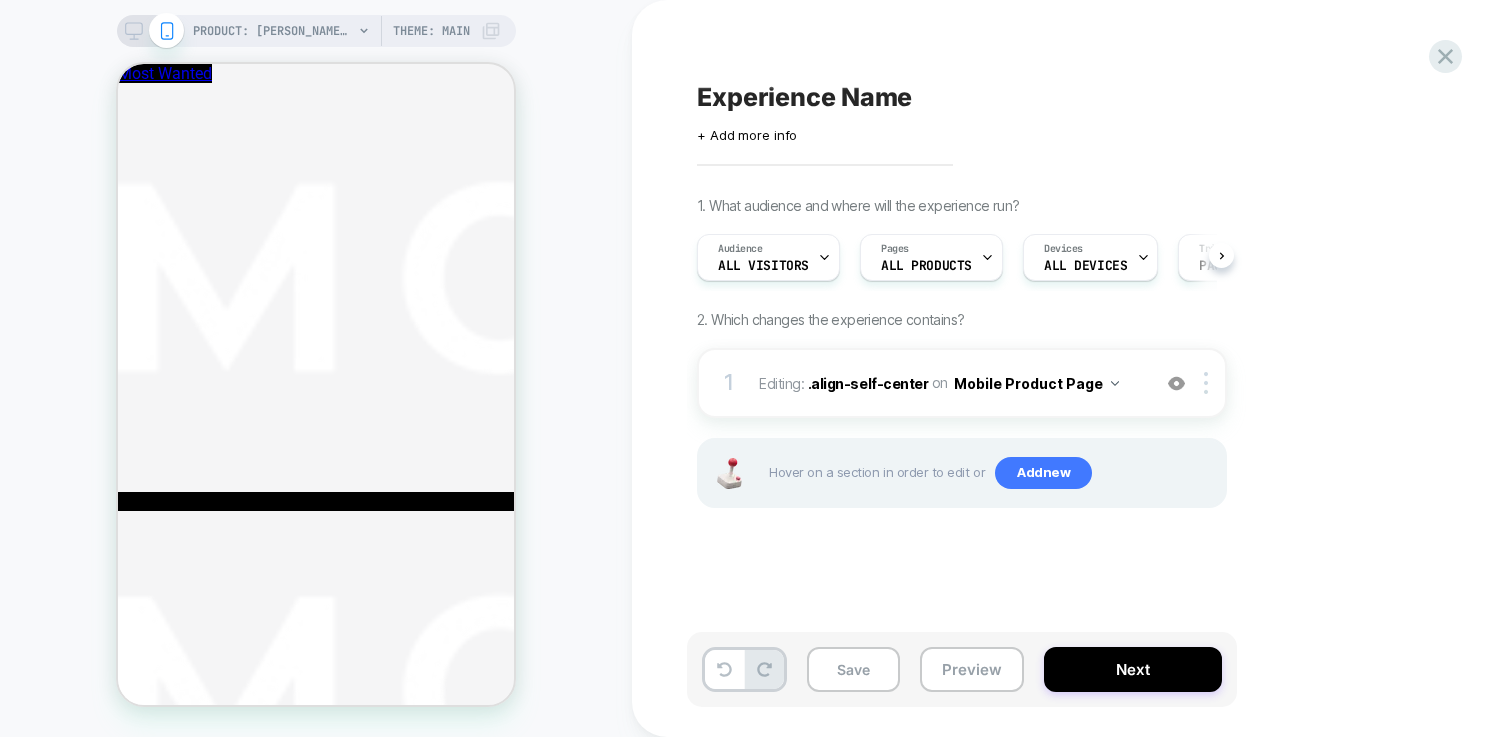 scroll, scrollTop: 0, scrollLeft: 1, axis: horizontal 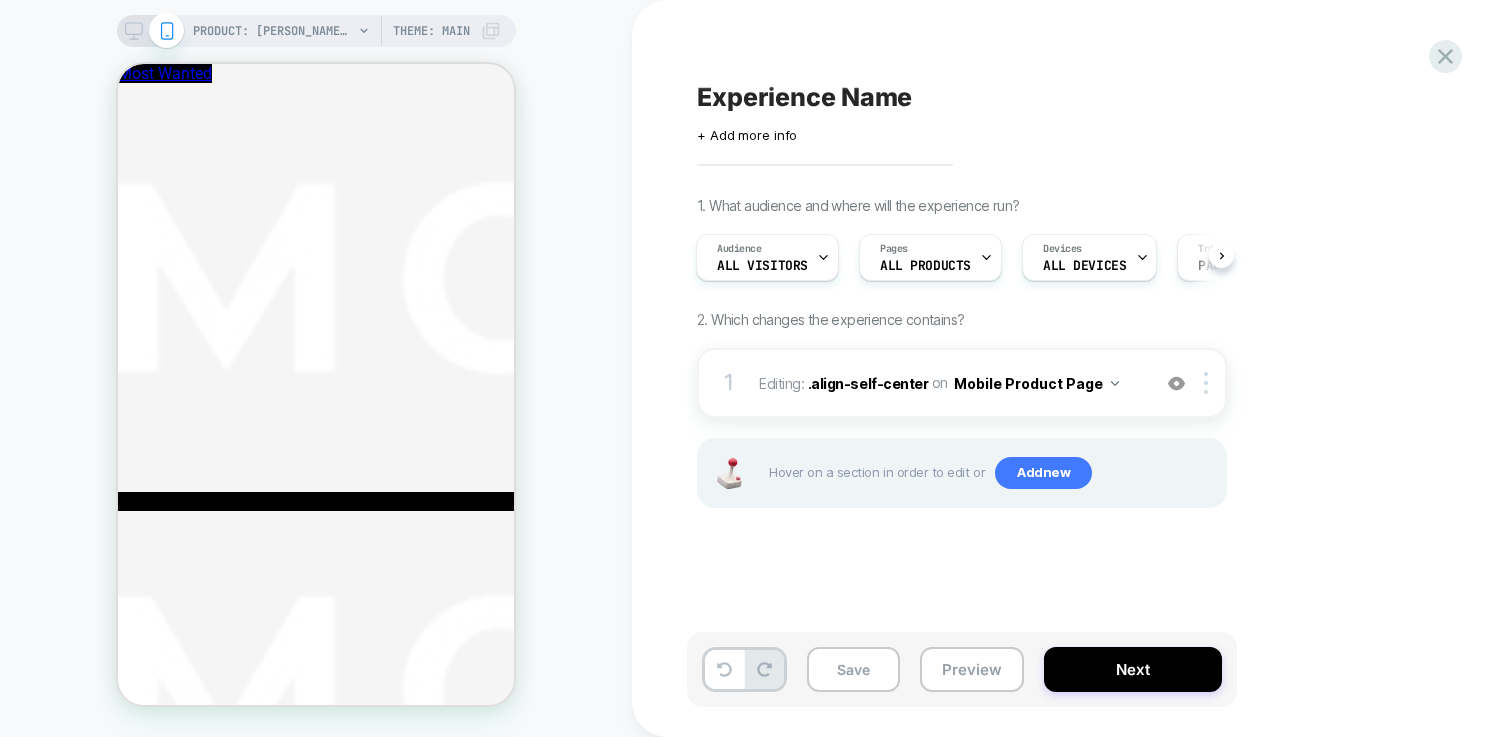 click on "Experience Name" at bounding box center [804, 97] 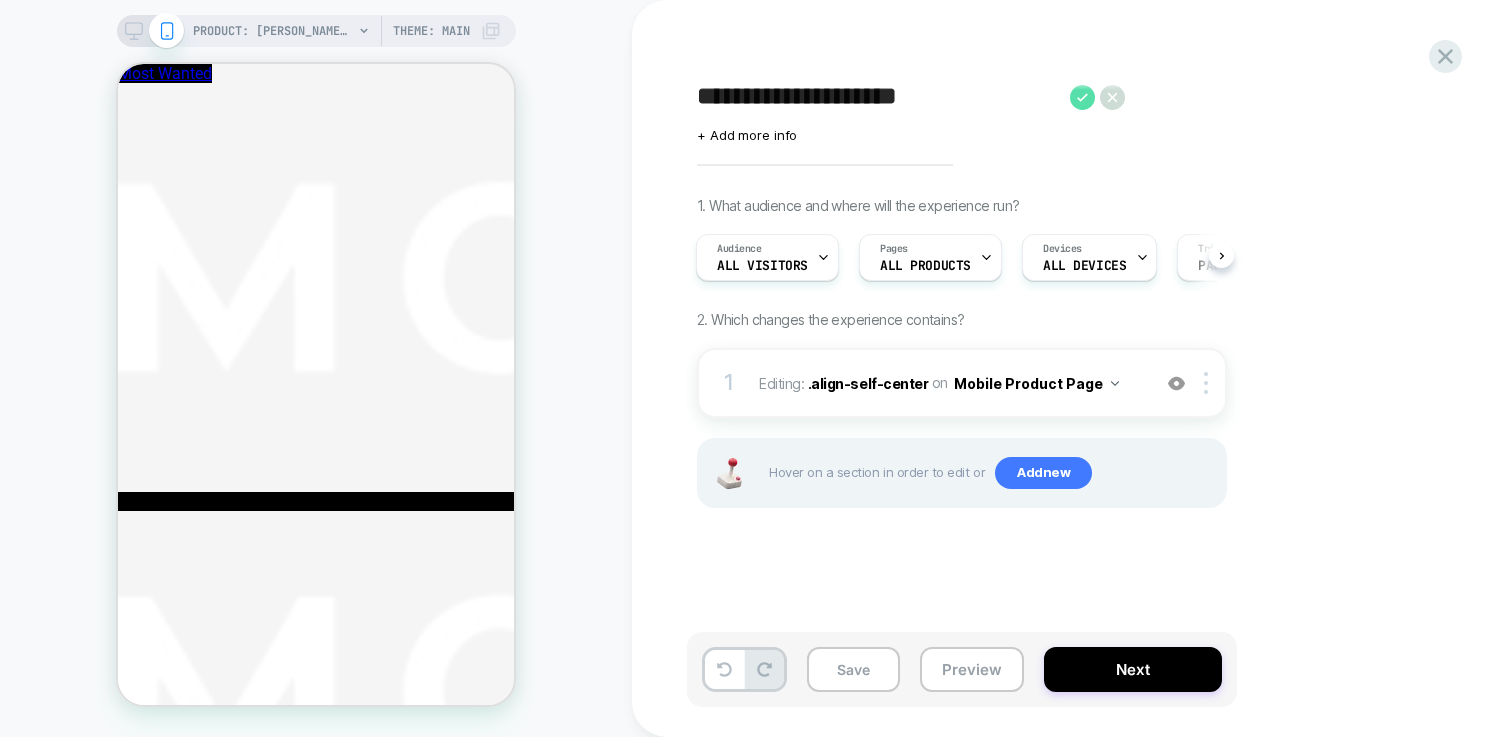 type on "**********" 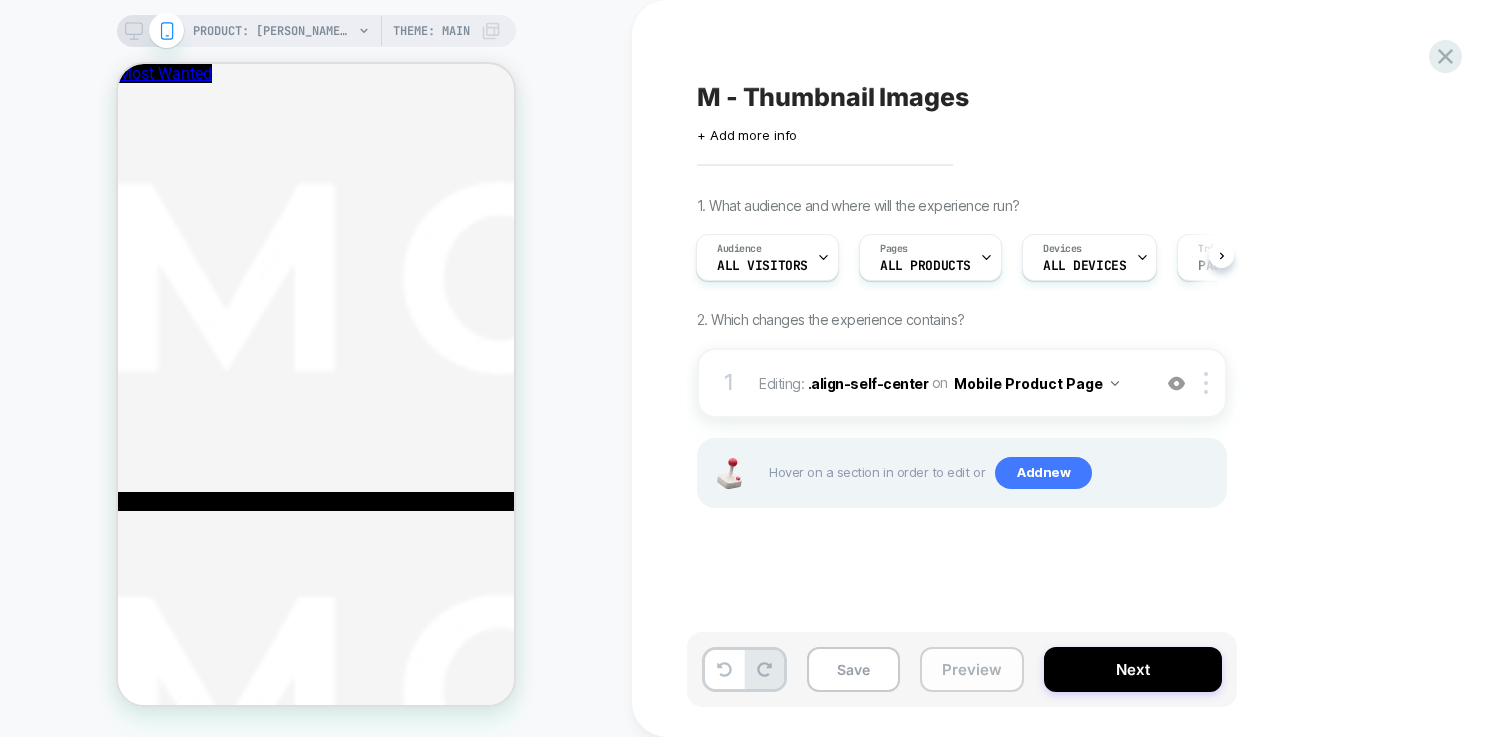 click on "Preview" at bounding box center [972, 669] 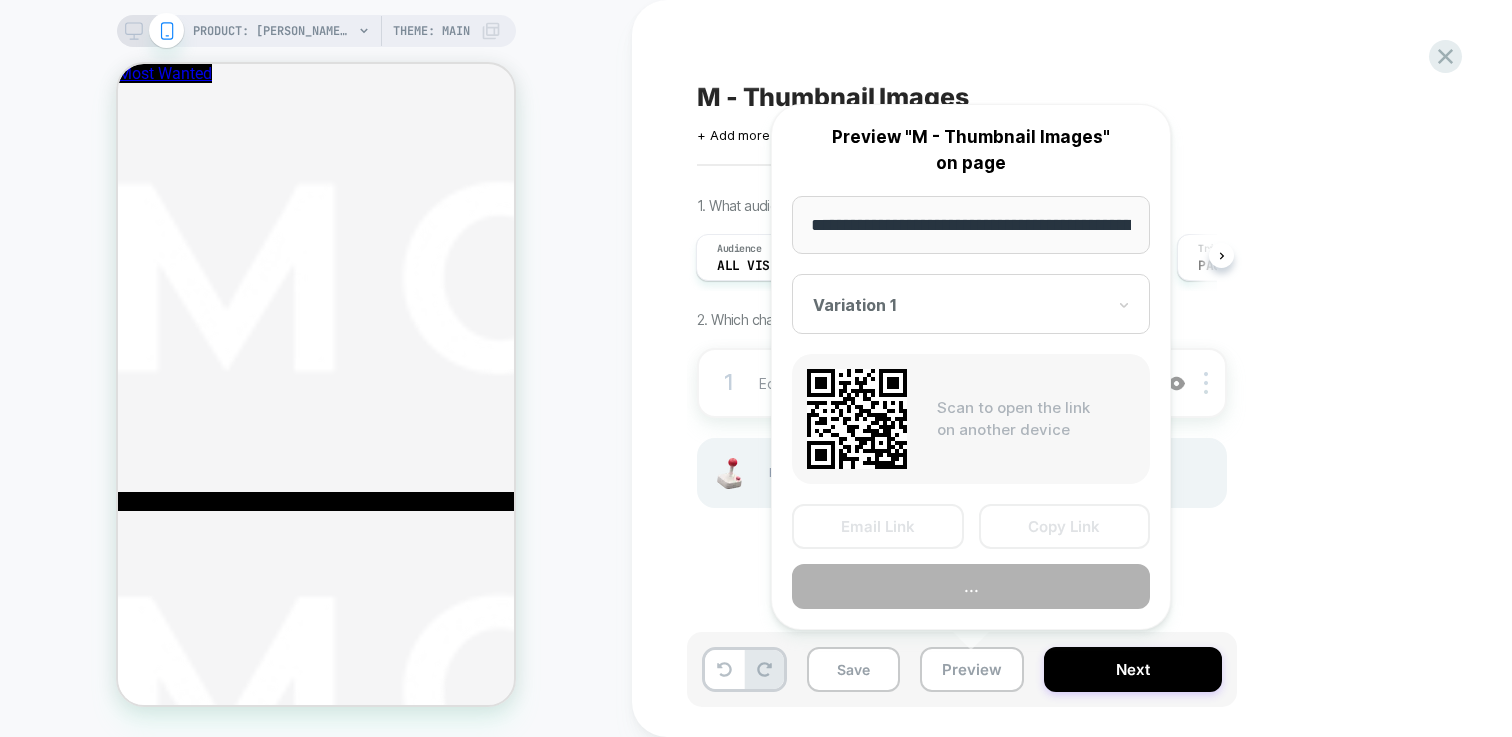 scroll, scrollTop: 0, scrollLeft: 276, axis: horizontal 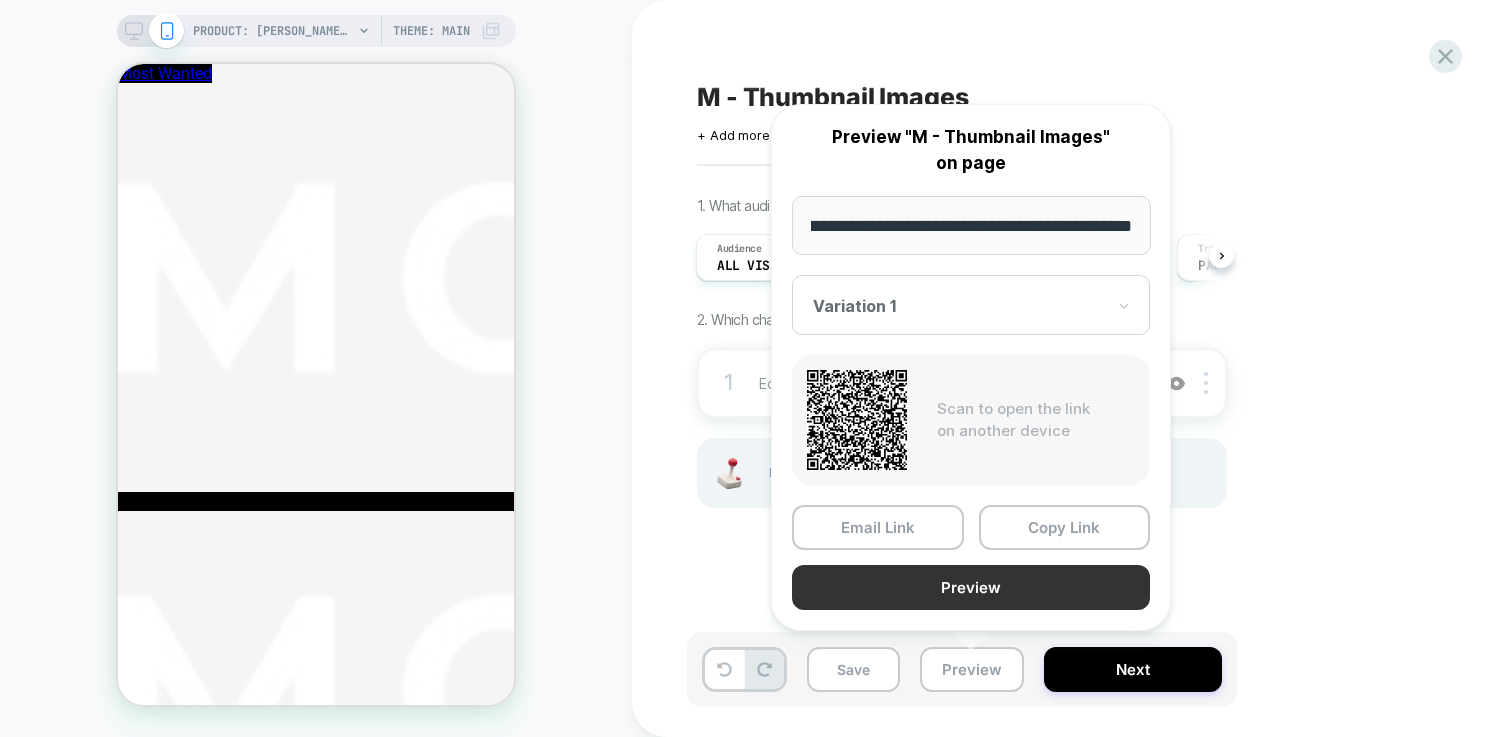 click on "Preview" at bounding box center (971, 587) 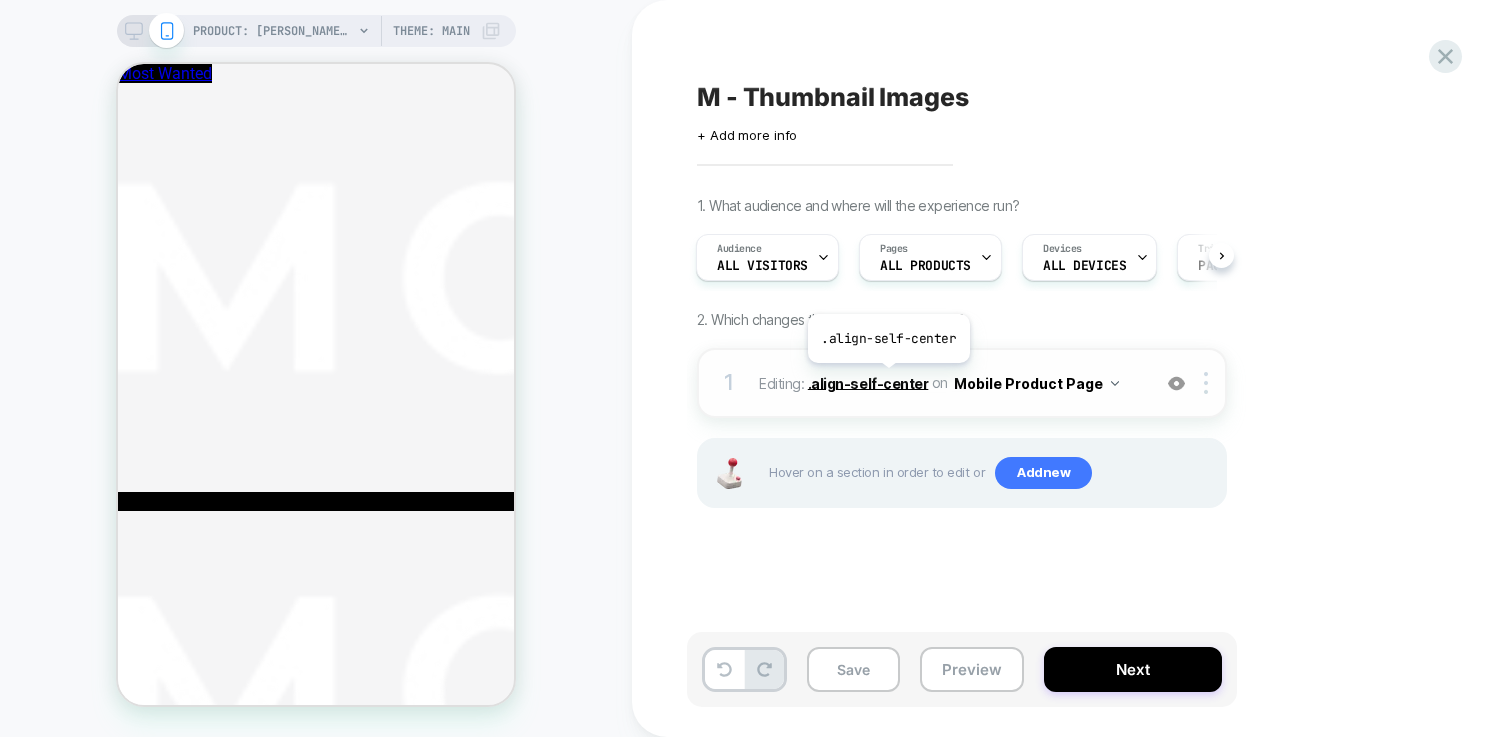 click on ".align-self-center" at bounding box center [868, 382] 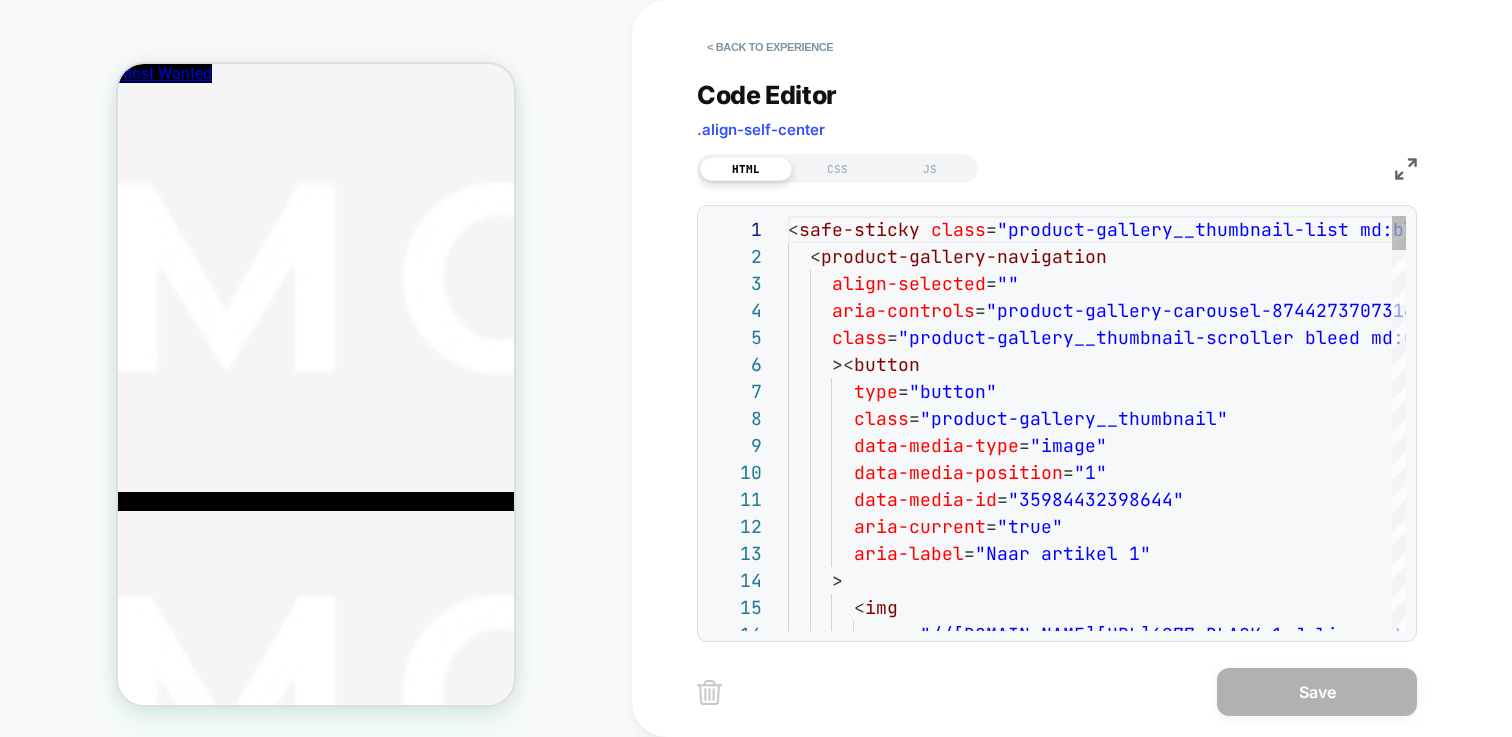 scroll, scrollTop: 270, scrollLeft: 0, axis: vertical 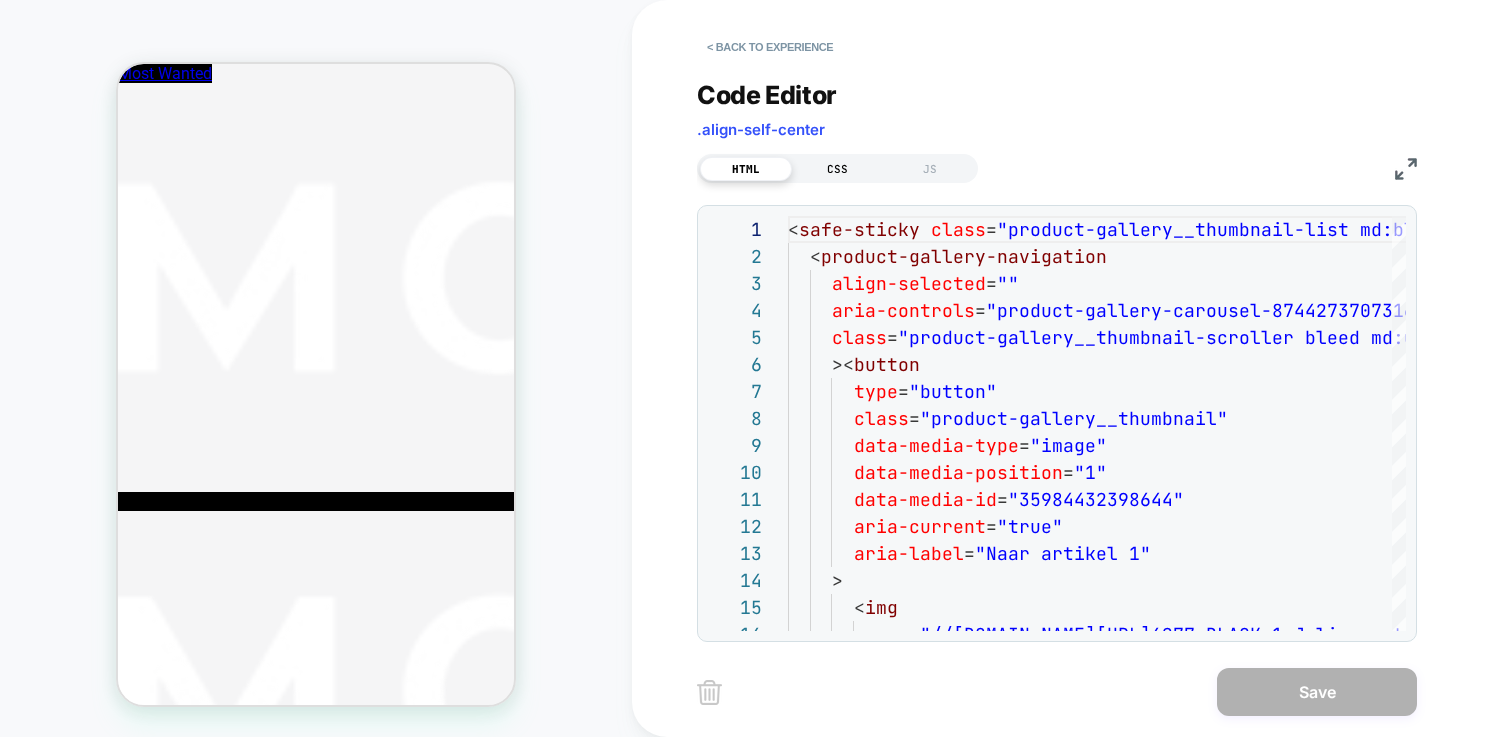 click on "CSS" at bounding box center (838, 169) 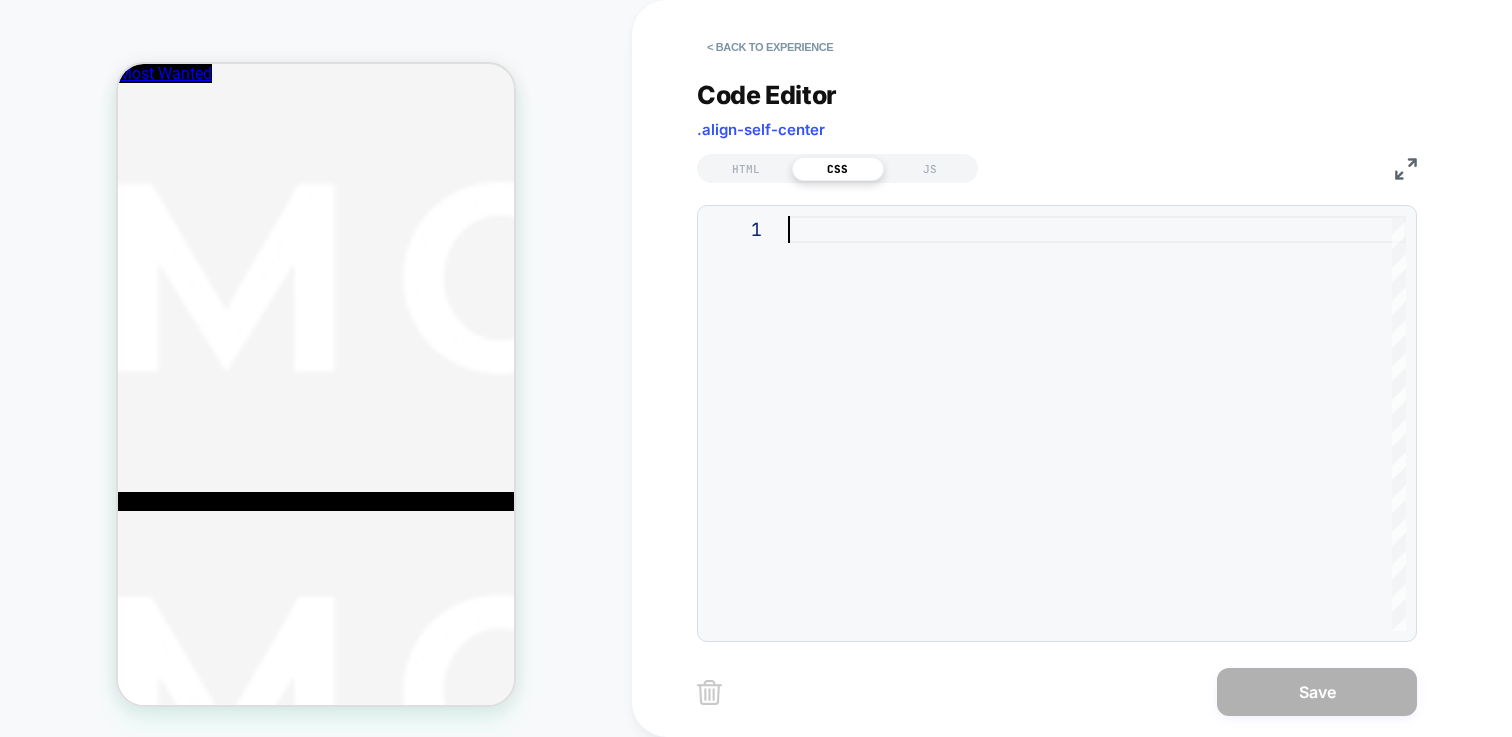 click at bounding box center (1097, 423) 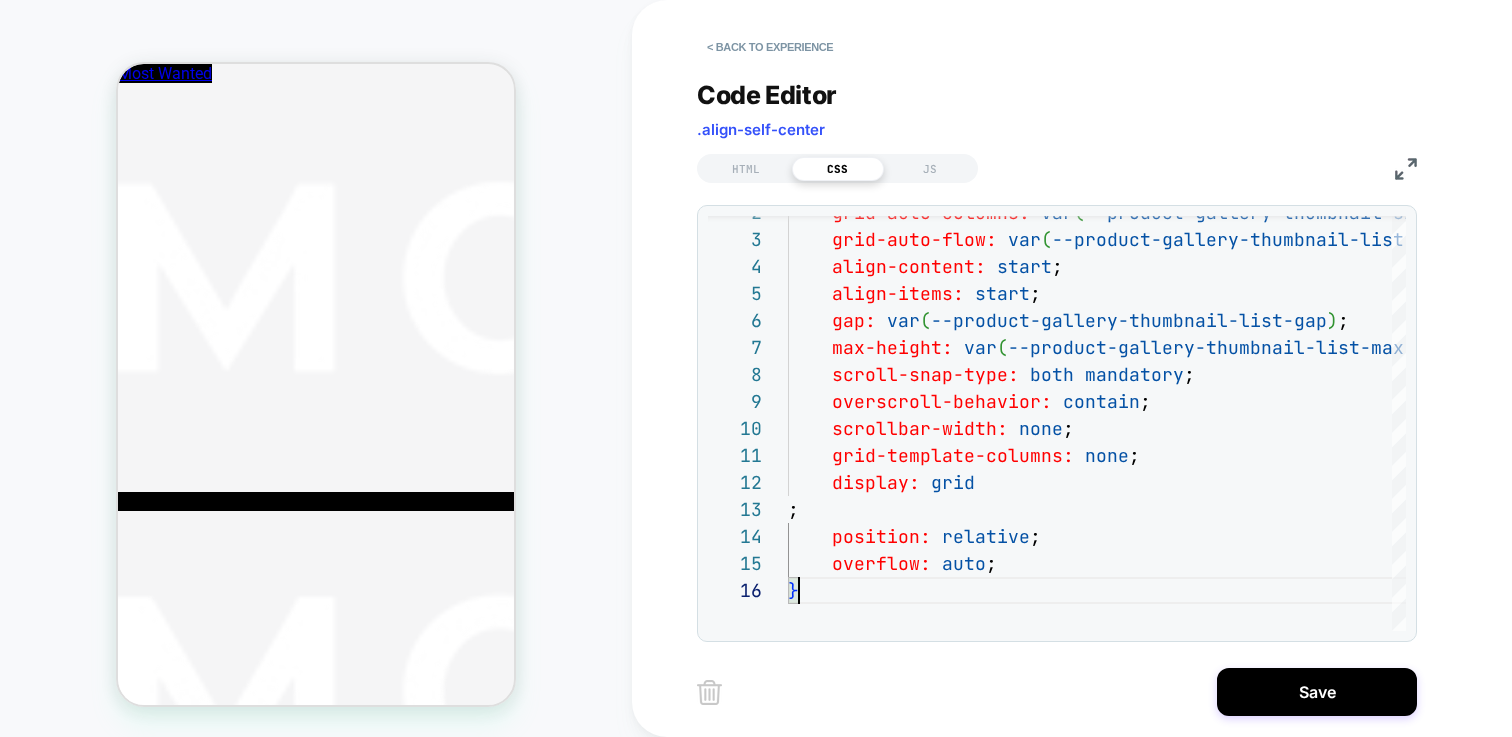 click 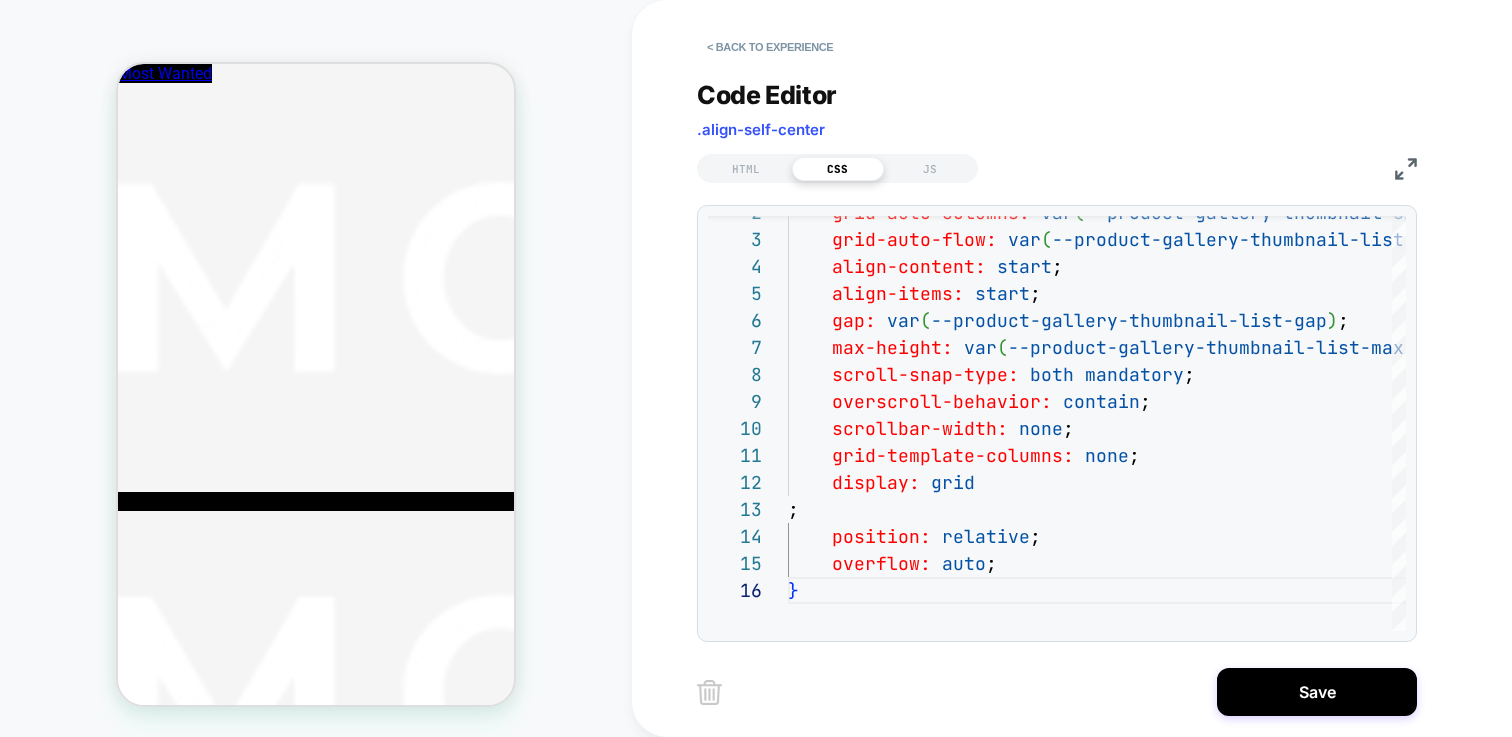 click 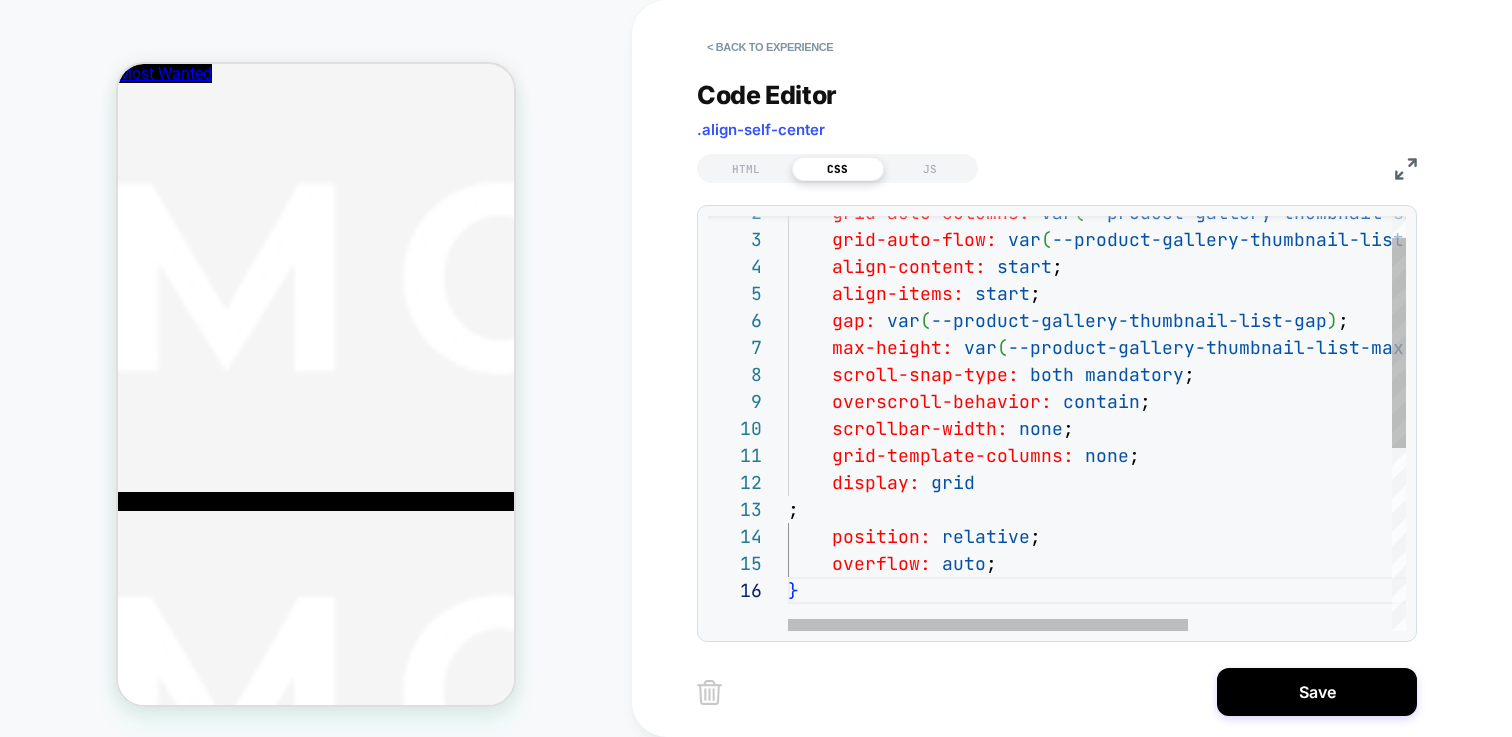 click on "grid-auto-columns:   var ( --product-gallery-thumbnail-size ) ;      grid-auto-flow:   var ( --product-gallery-thumbnail-list-grid-auto-flow ,  column ) ;      align-content:   start ;      align-items:   start ;      gap:   var ( --product-gallery-thumbnail-list-gap ) ;      max-height:   var ( --product-gallery-thumbnail-list-max-height ,  none ) ;      scroll-snap-type:   both   mandatory ;      overscroll-behavior:   contain ;      scrollbar-width:   none ;      grid-template-columns:   none ;      display:   grid ;      position:   relative ;      overflow:   auto ; }" at bounding box center (1254, 582) 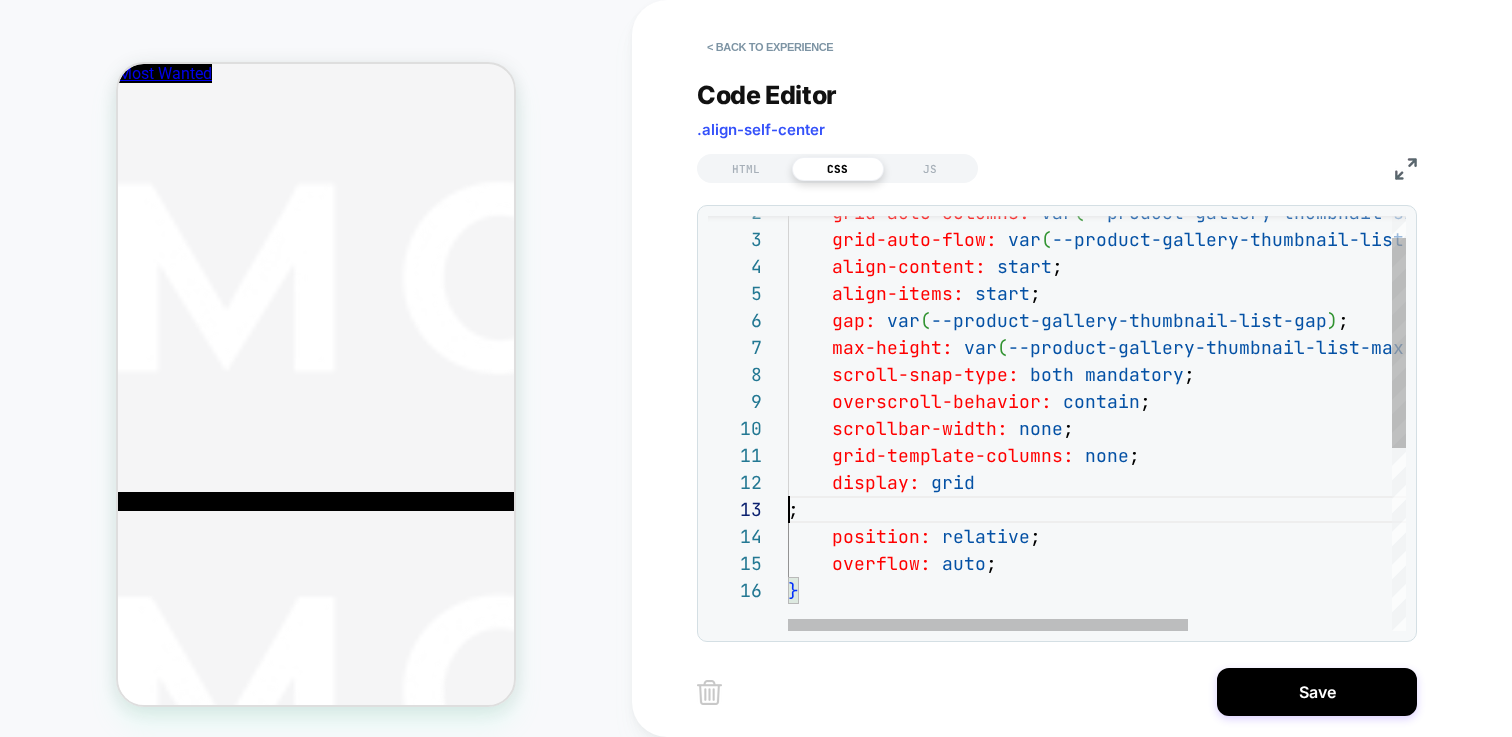 type on "**********" 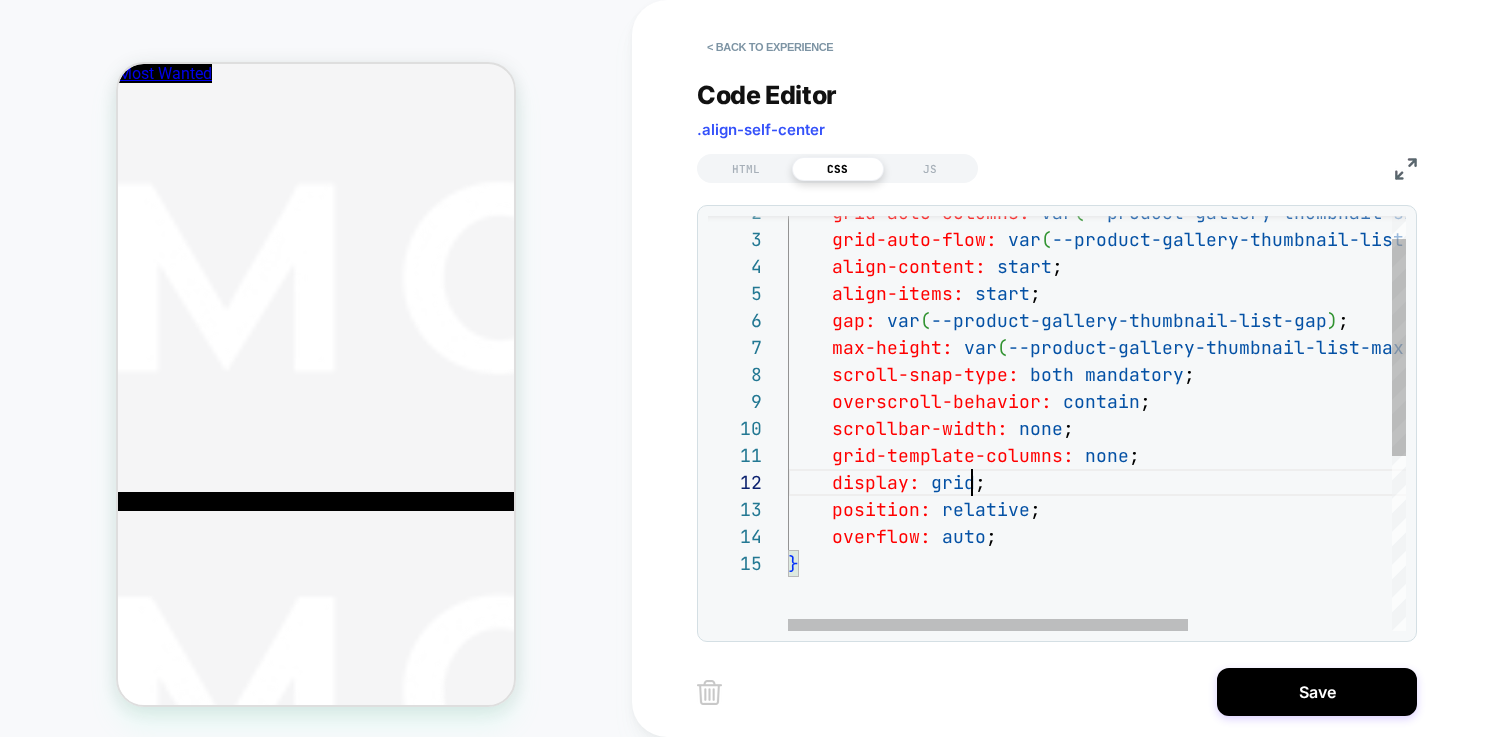 scroll, scrollTop: 27, scrollLeft: 184, axis: both 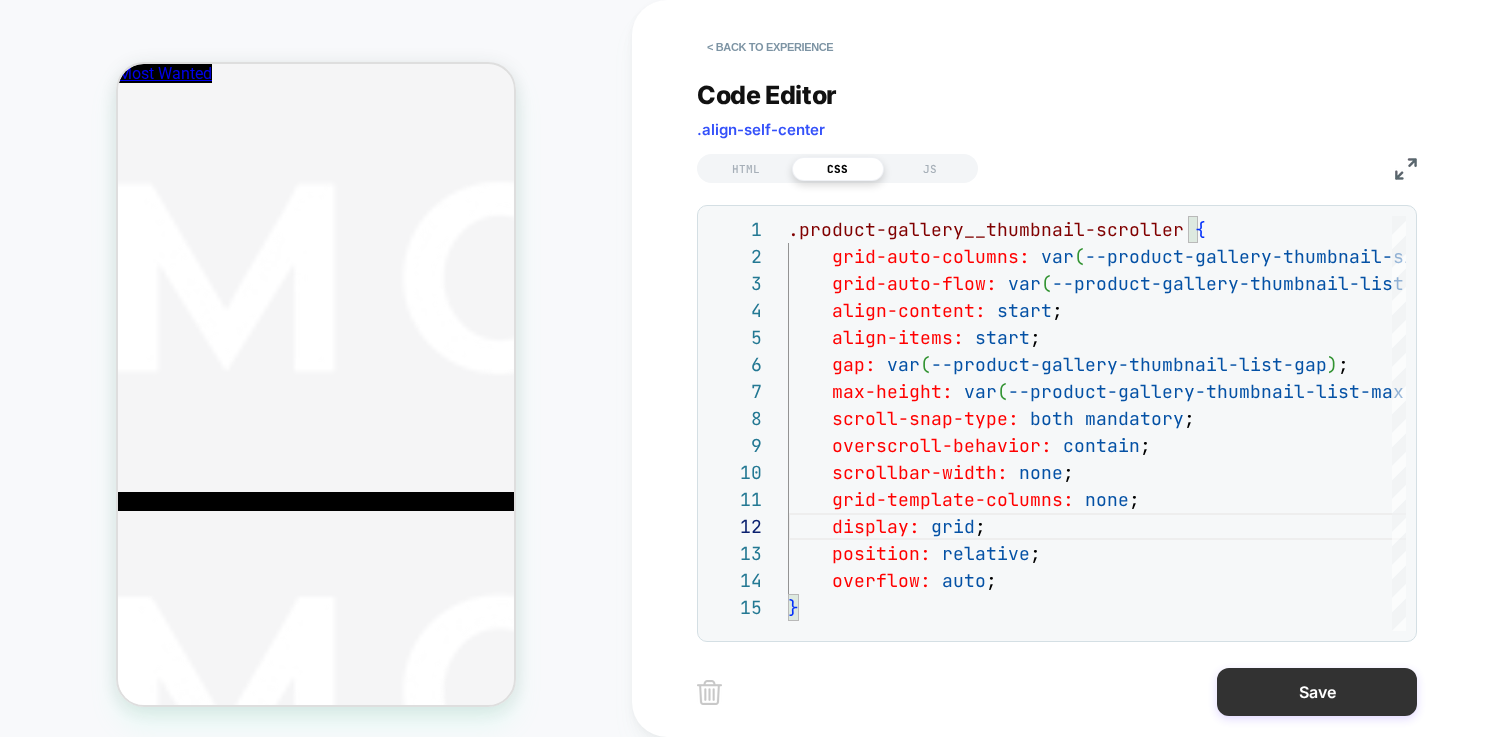 click on "Save" at bounding box center [1317, 692] 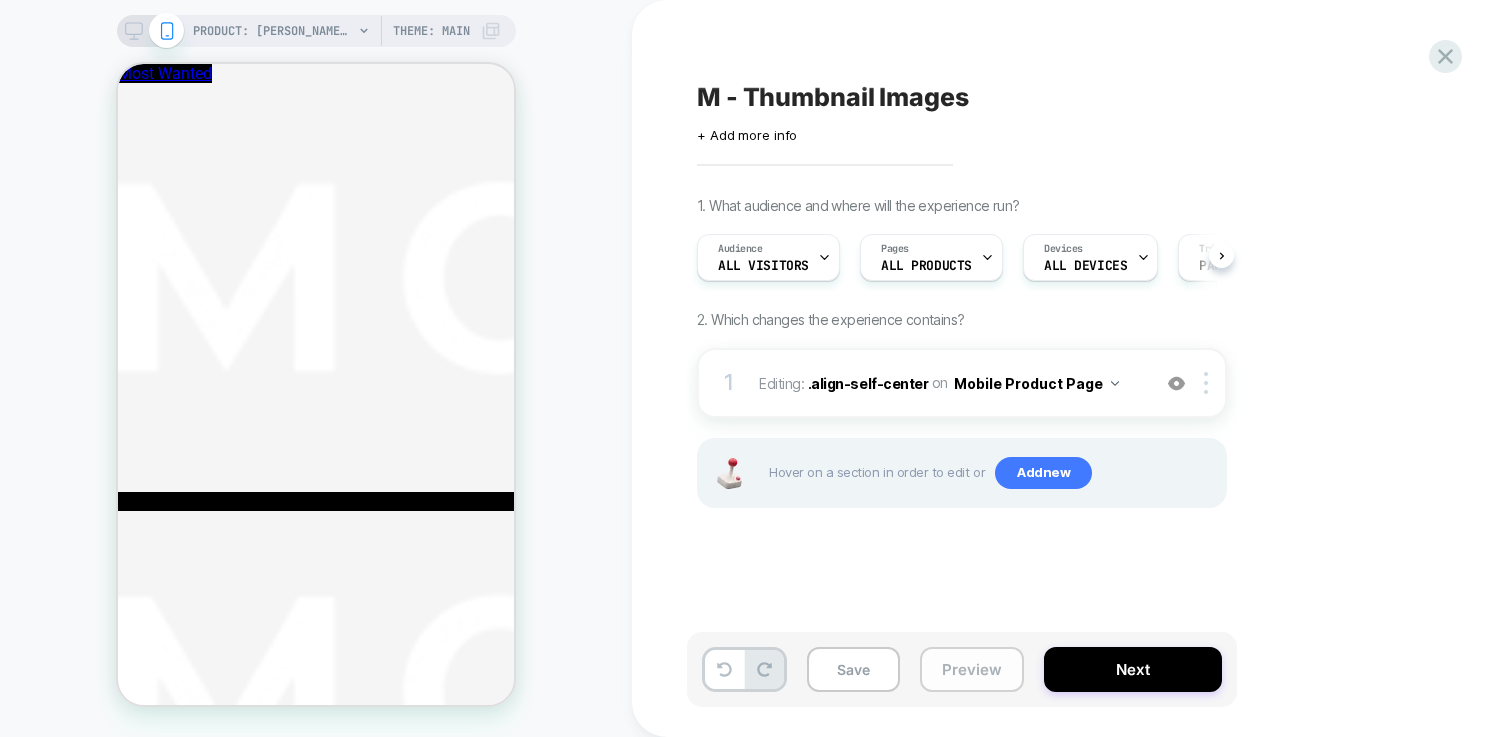 click on "Preview" at bounding box center (972, 669) 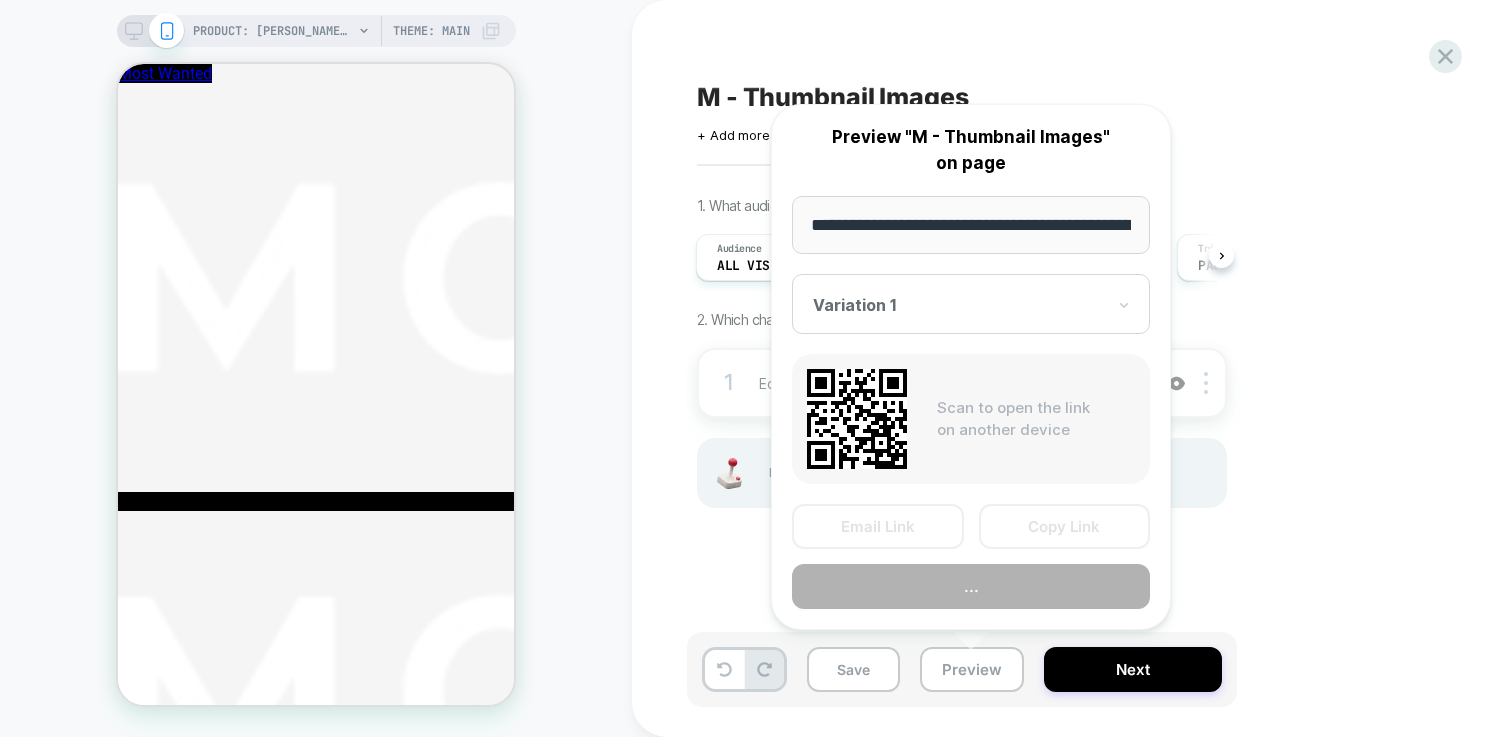 scroll, scrollTop: 0, scrollLeft: 276, axis: horizontal 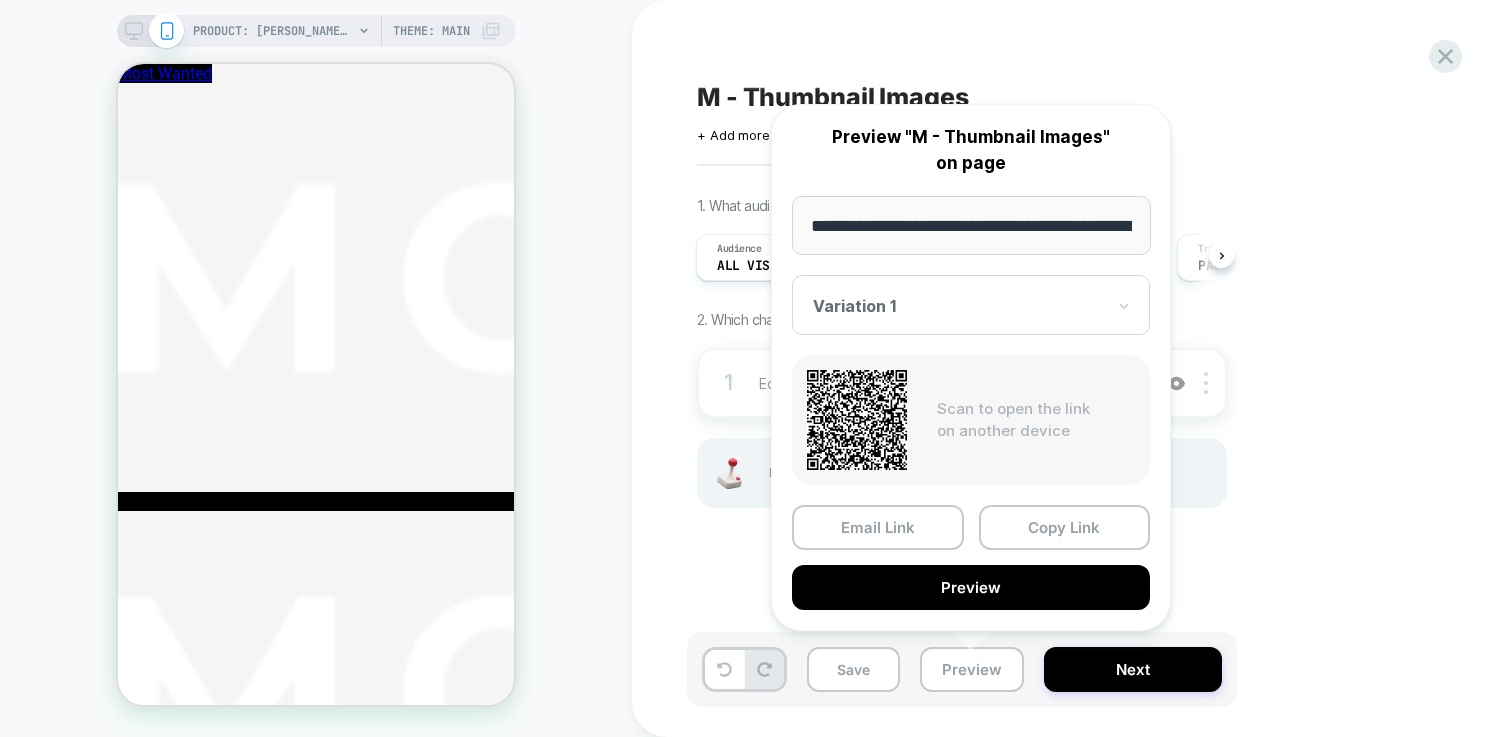 click on "**********" at bounding box center (971, 367) 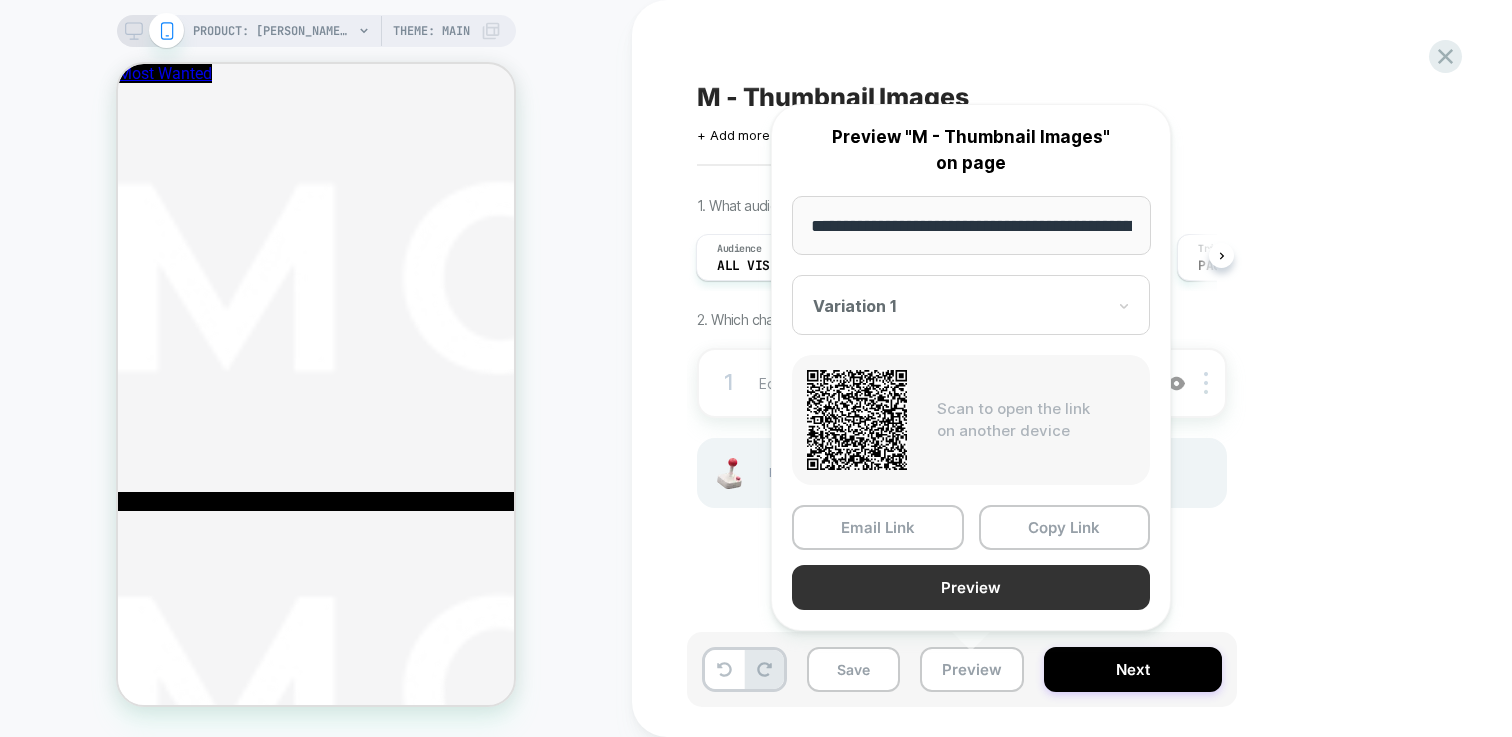 click on "Preview" at bounding box center [971, 587] 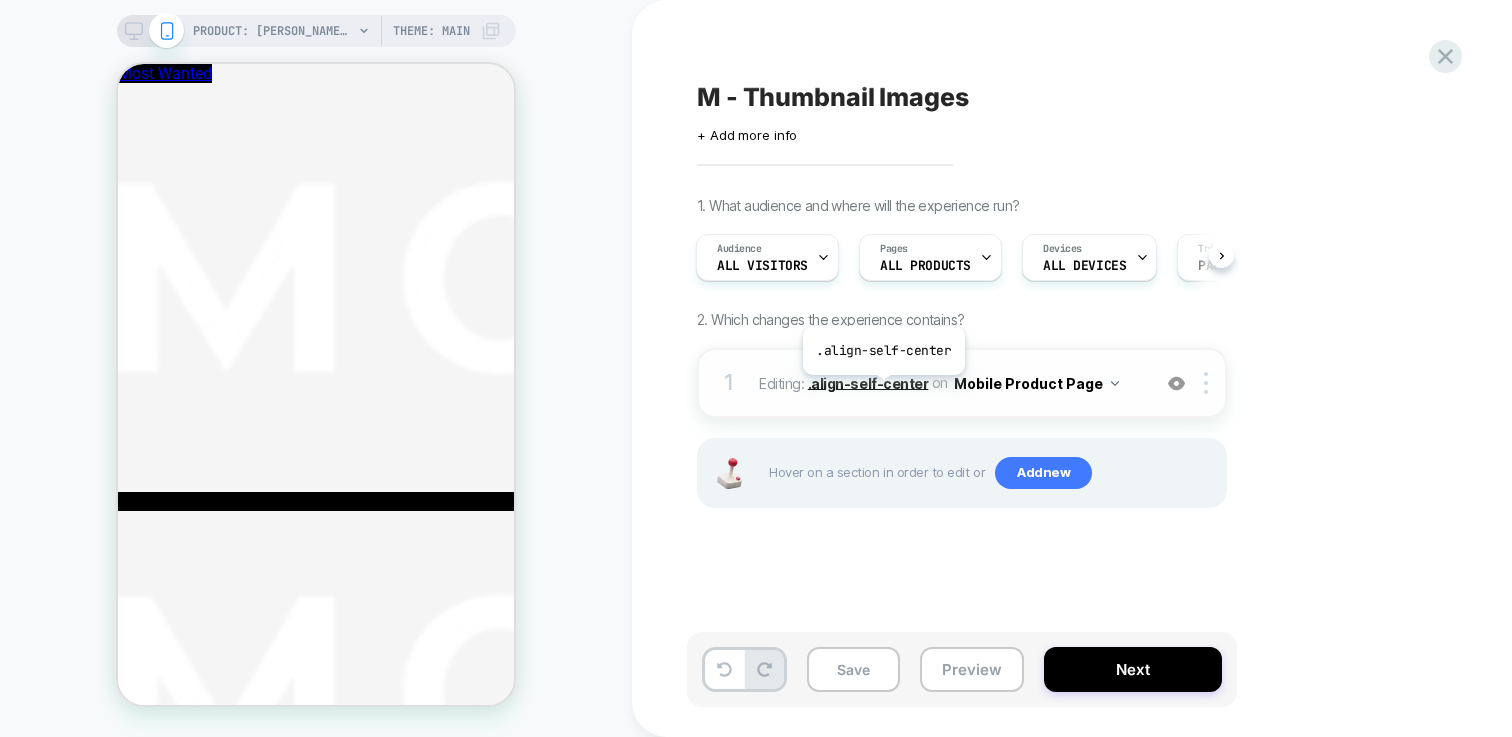 click on ".align-self-center" at bounding box center [868, 382] 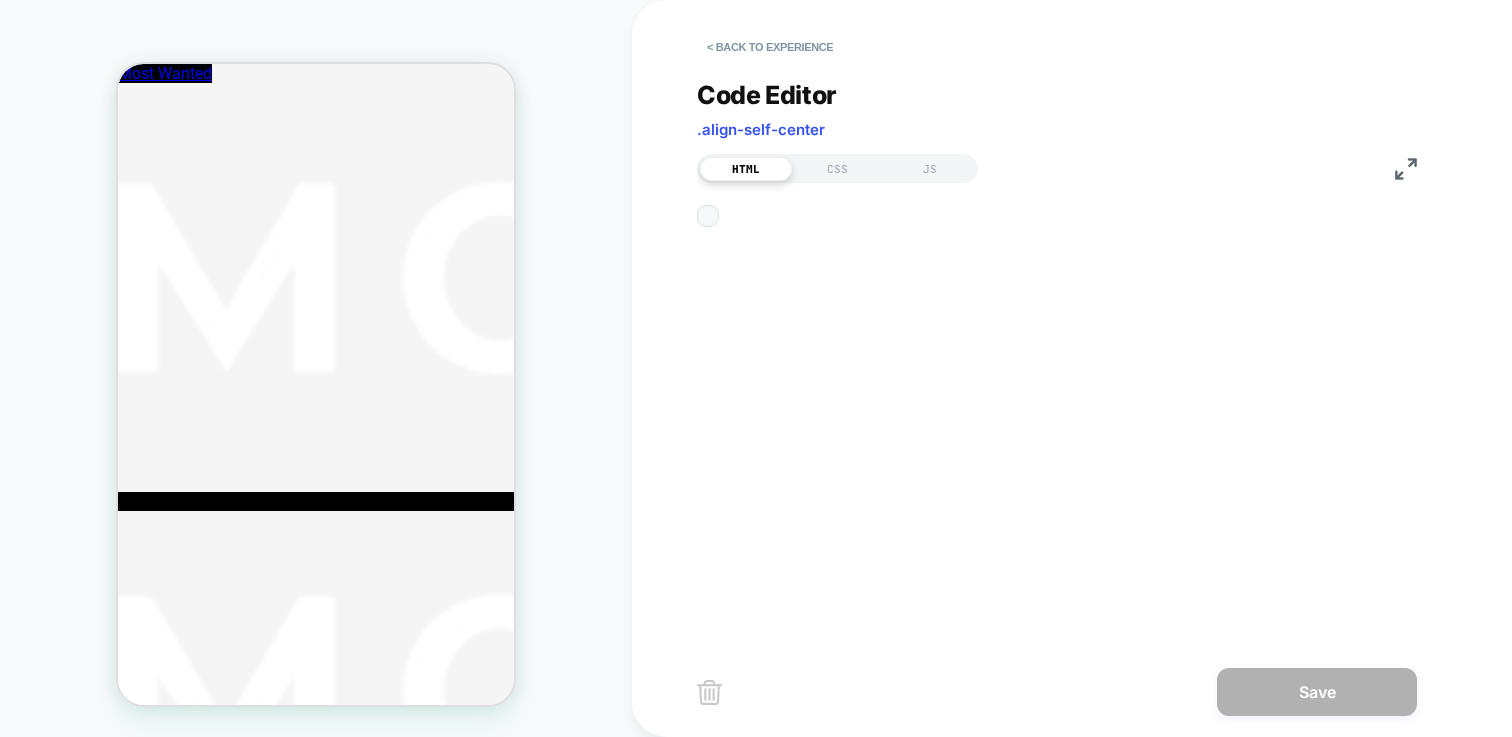 scroll, scrollTop: 270, scrollLeft: 0, axis: vertical 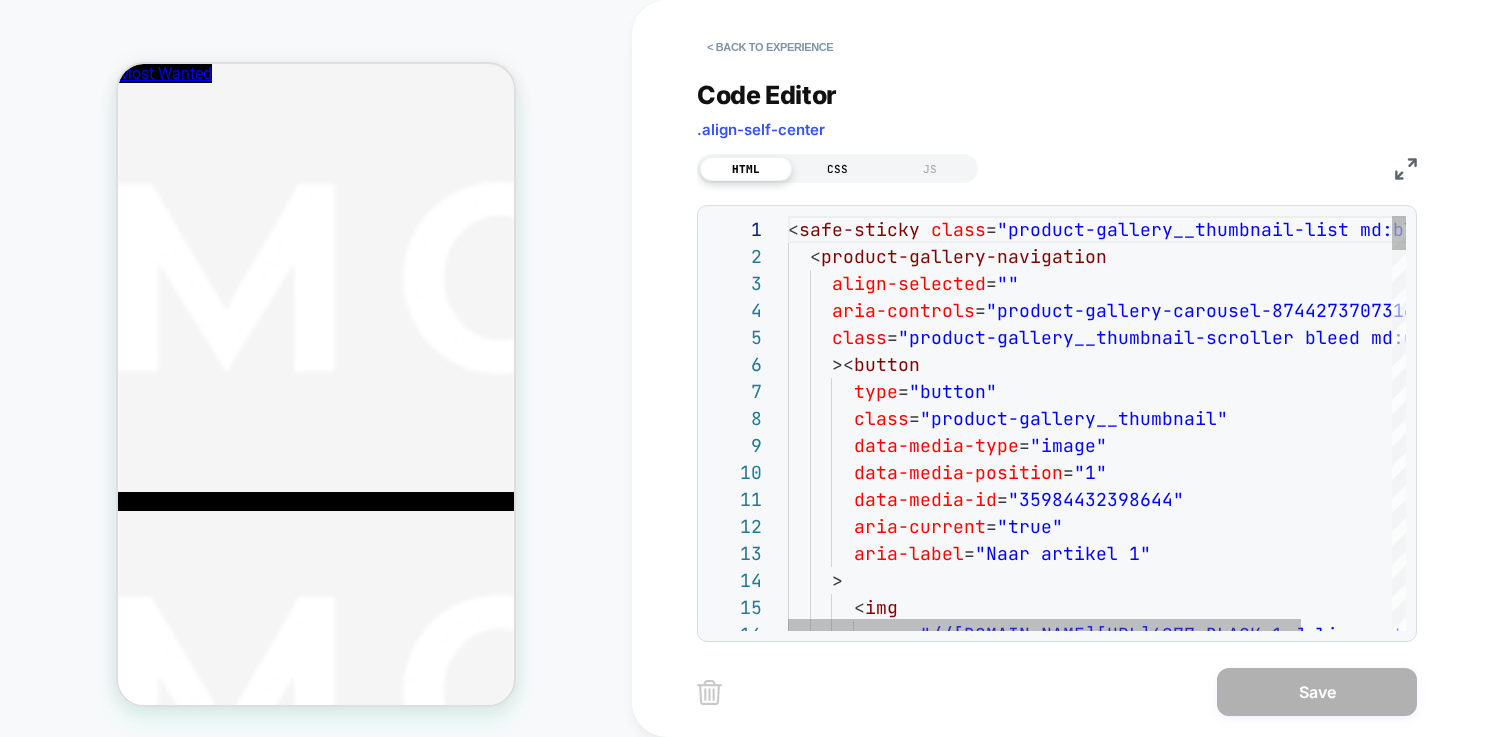 click on "CSS" at bounding box center (838, 169) 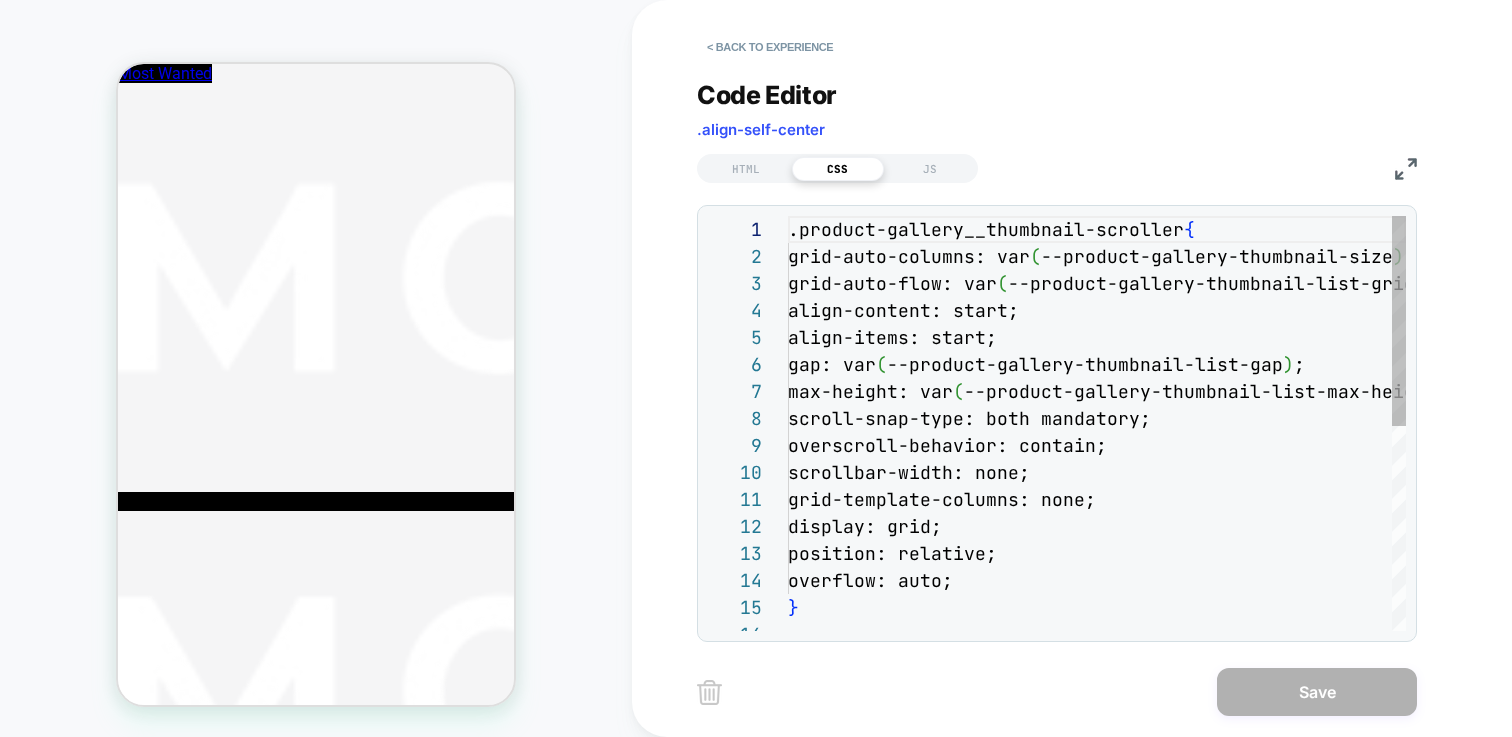 scroll, scrollTop: 270, scrollLeft: 0, axis: vertical 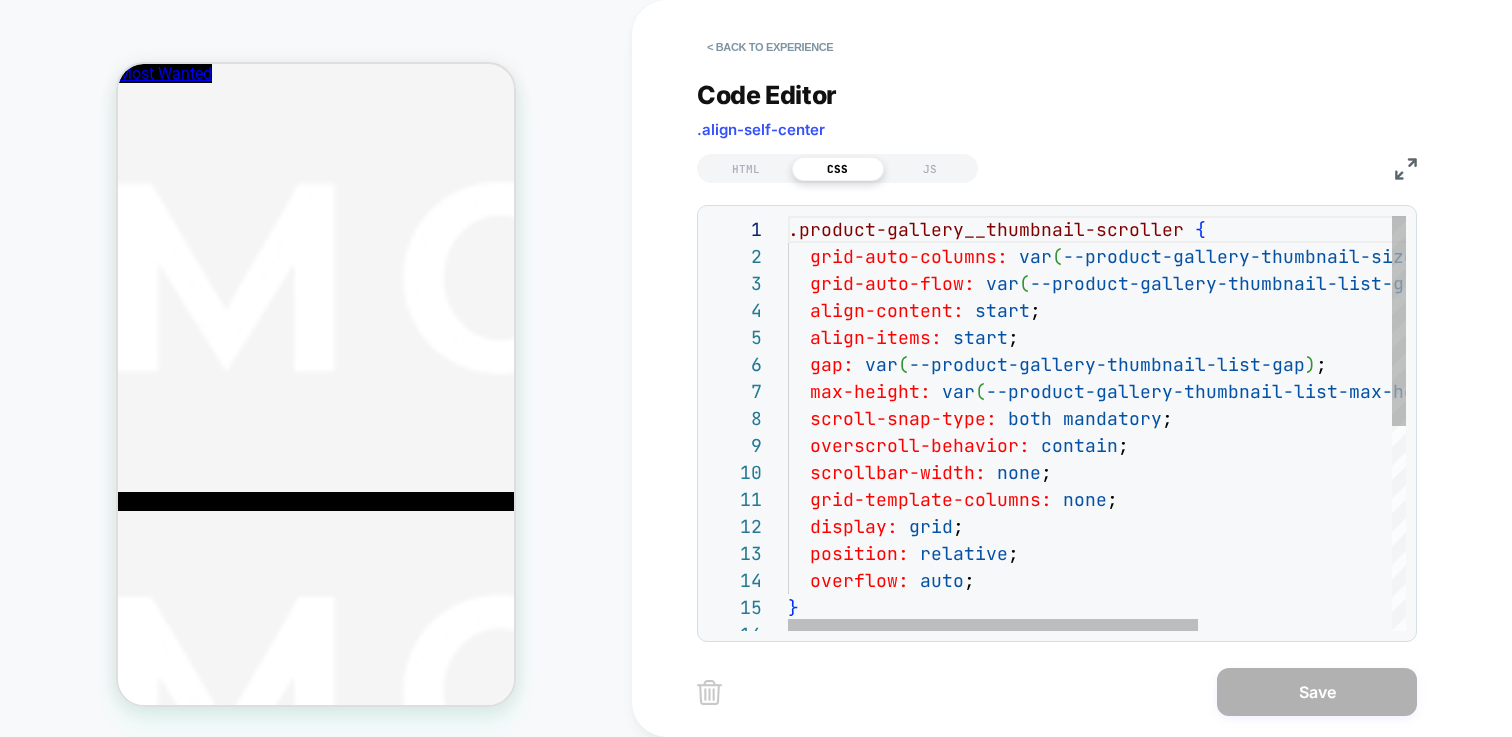 click on ".product-gallery__thumbnail-scroller   {    grid-auto-columns:   var ( --product-gallery-thumbnail-size ) ;    grid-auto-flow:   var ( --product-gallery-thumbnail-list-grid-auto-flow ,  column ) ;    align-content:   start ;    align-items:   start ;    gap:   var ( --product-gallery-thumbnail-list-gap ) ;    max-height:   var ( --product-gallery-thumbnail-list-max-height ,  none ) ;    scroll-snap-type:   both   mandatory ;    overscroll-behavior:   contain ;    scrollbar-width:   none ;    grid-template-columns:   none ;    display:   grid ;    position:   relative ;    overflow:   auto ; }" at bounding box center [1243, 626] 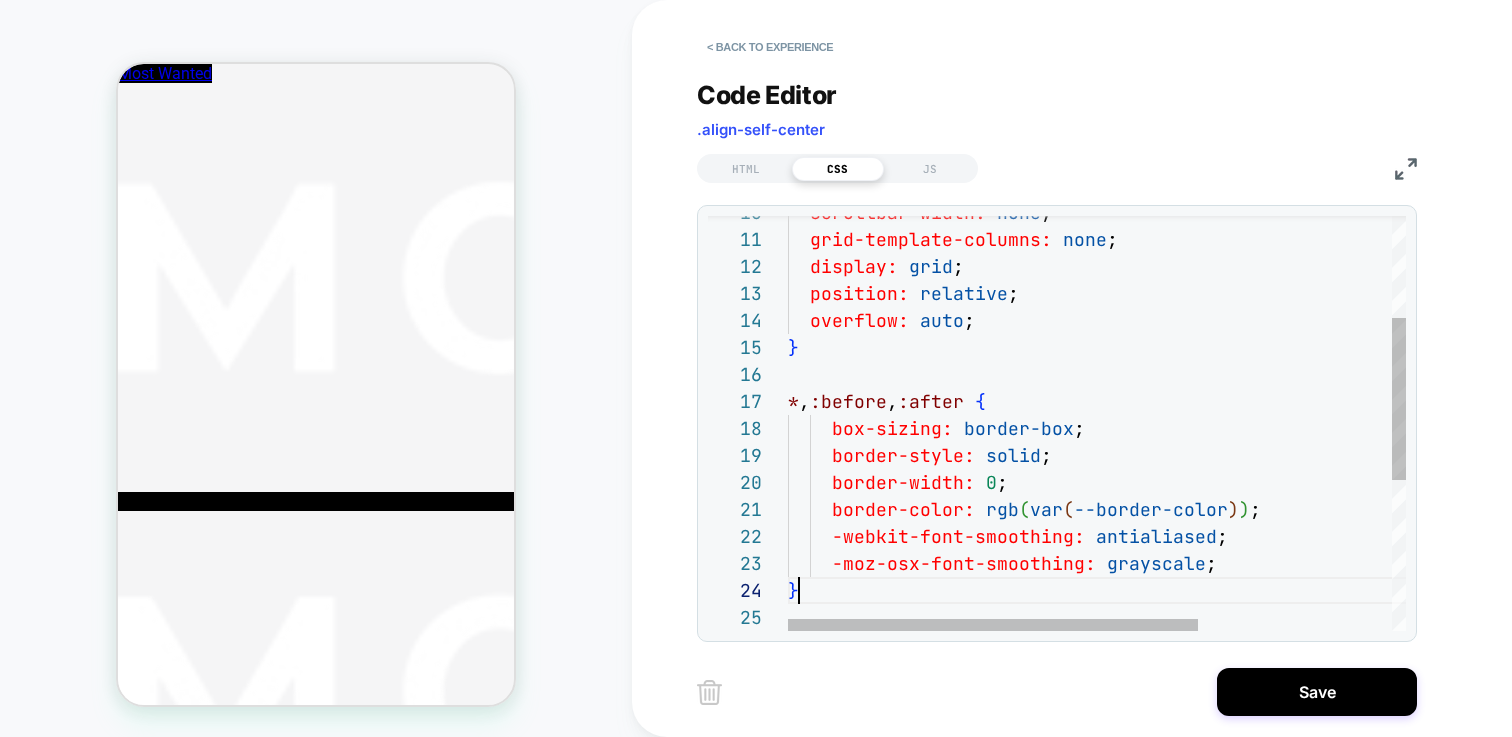 scroll, scrollTop: 81, scrollLeft: 11, axis: both 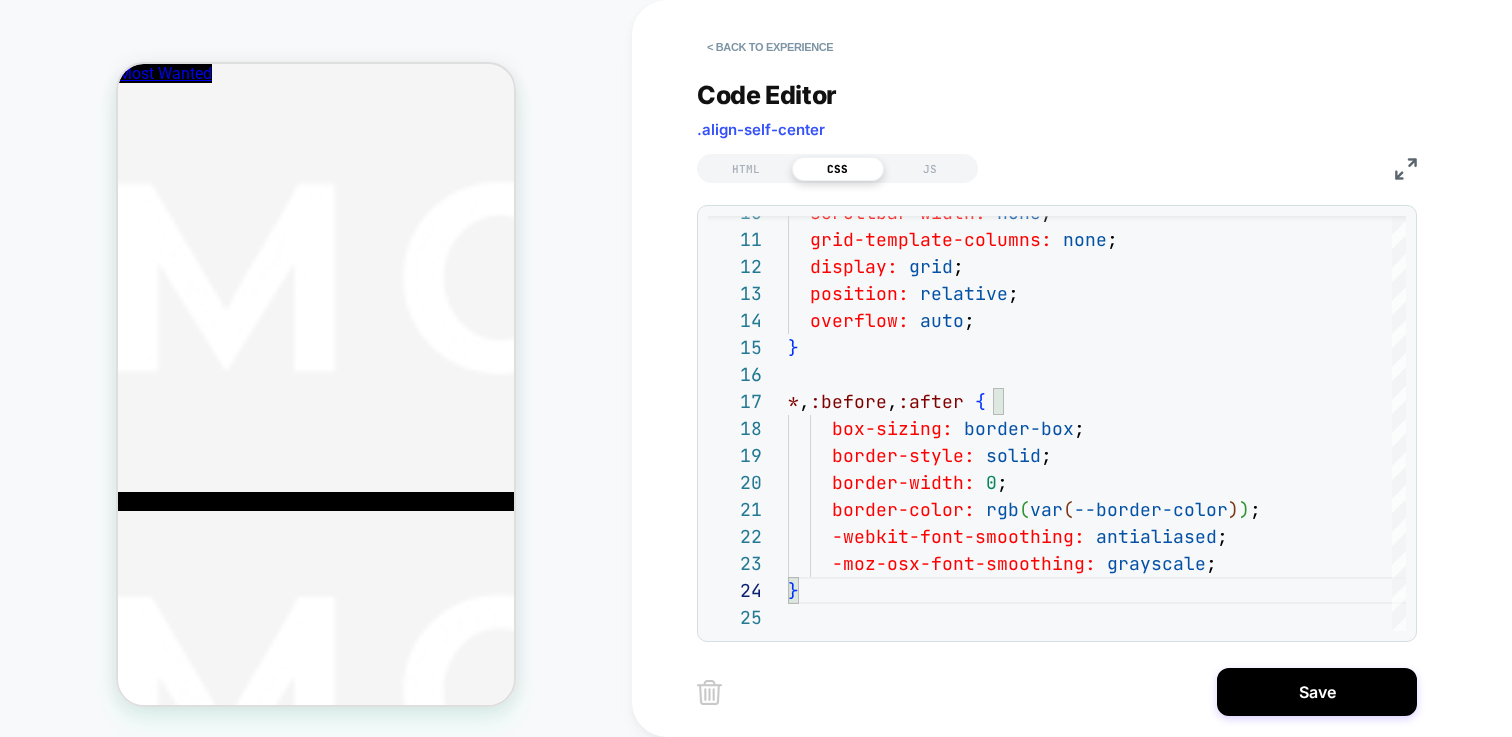 type on "**********" 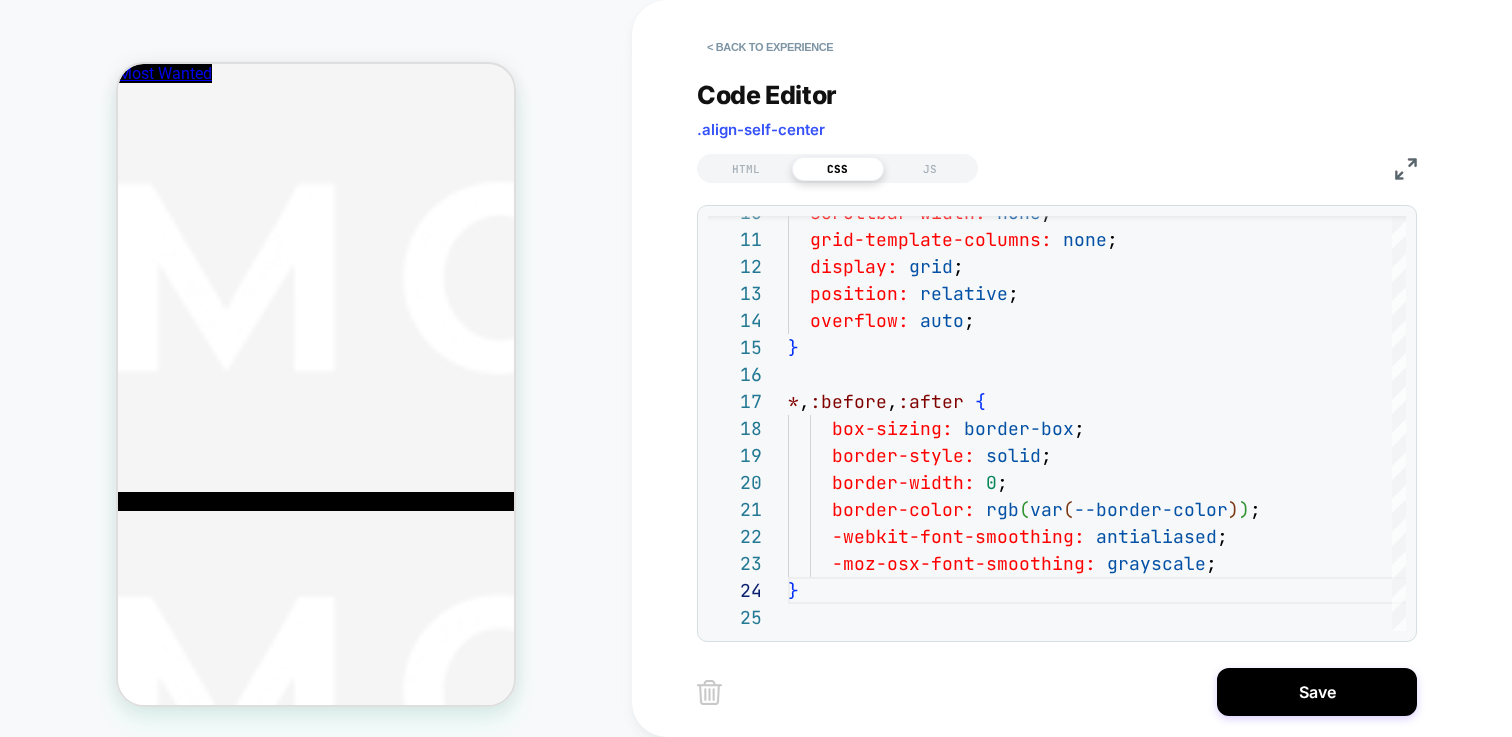 click 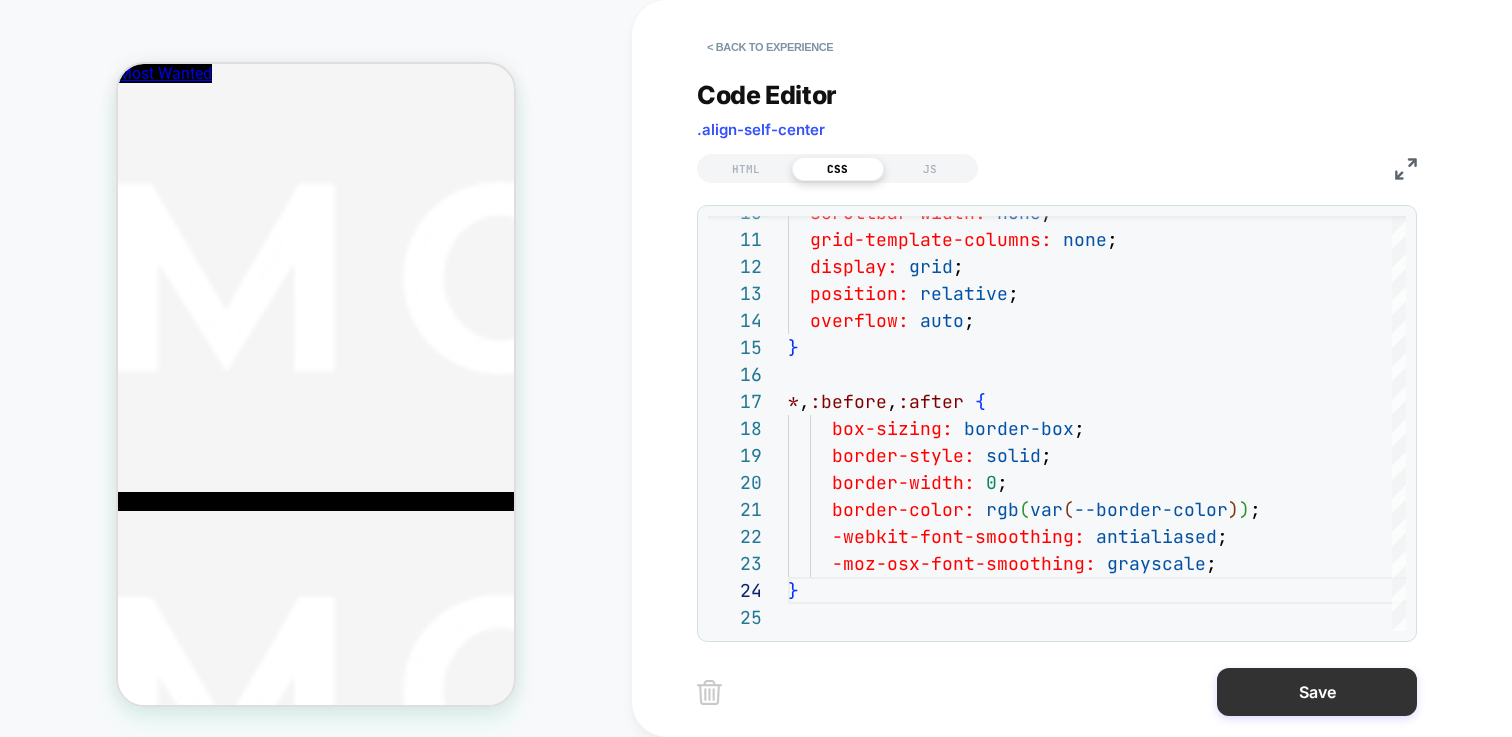 click on "Save" at bounding box center [1317, 692] 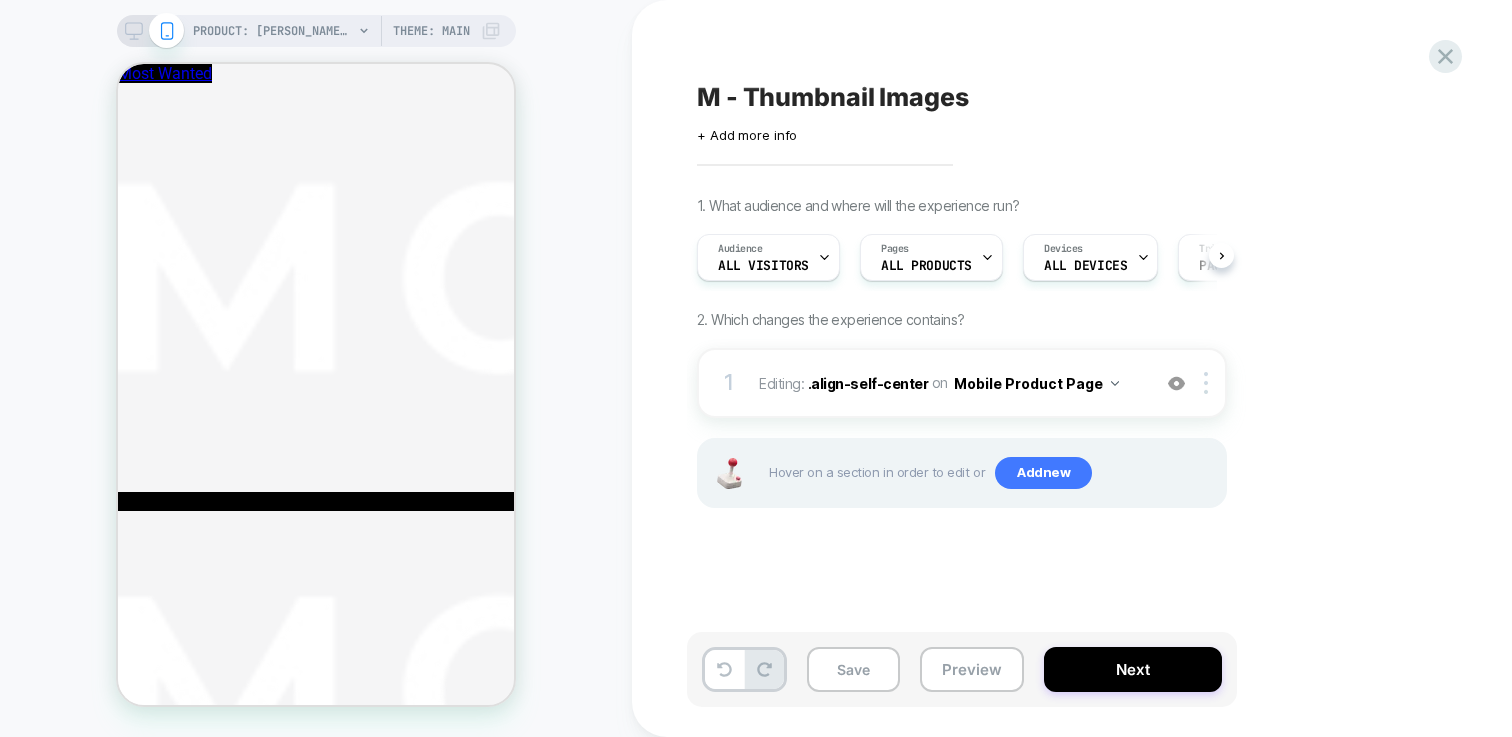 scroll, scrollTop: 0, scrollLeft: 1, axis: horizontal 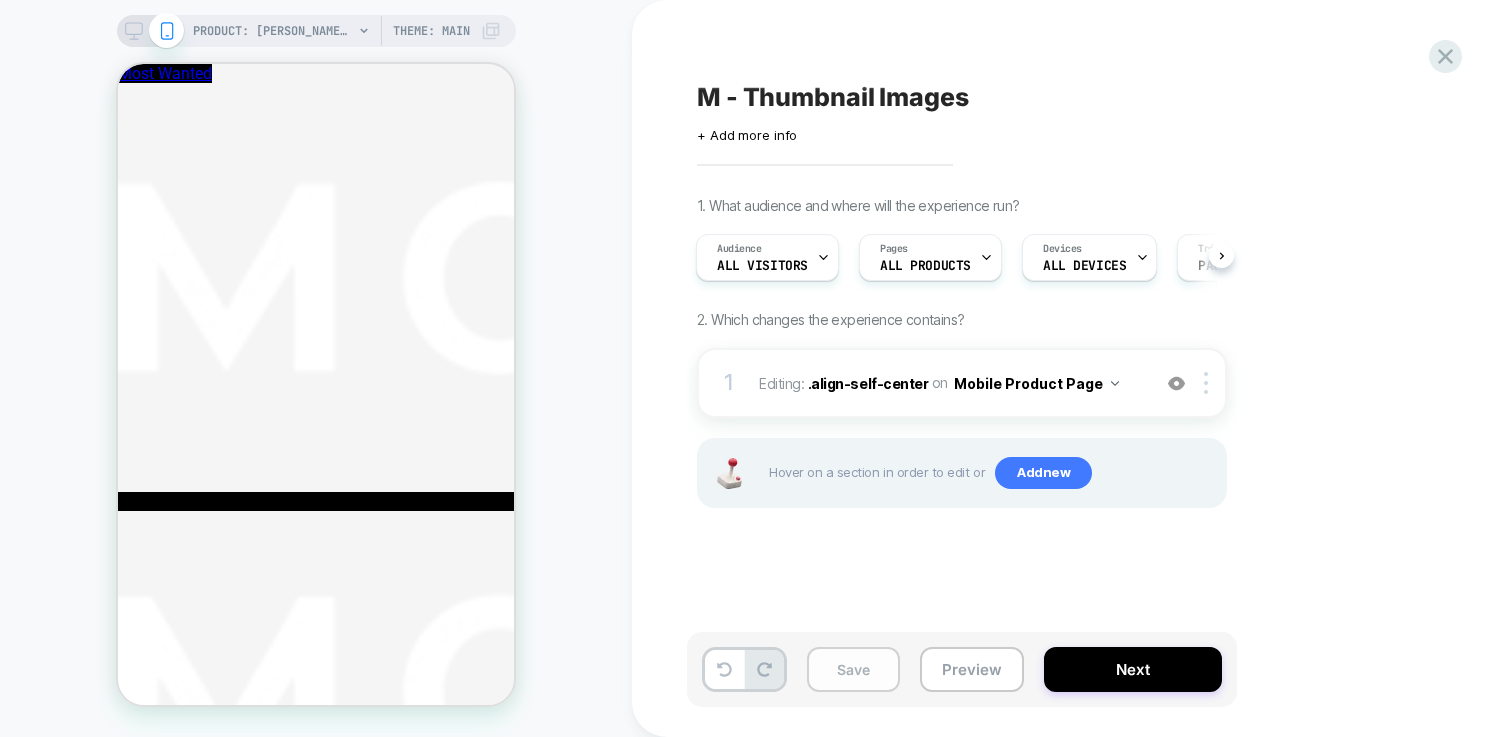 click on "Save" at bounding box center [853, 669] 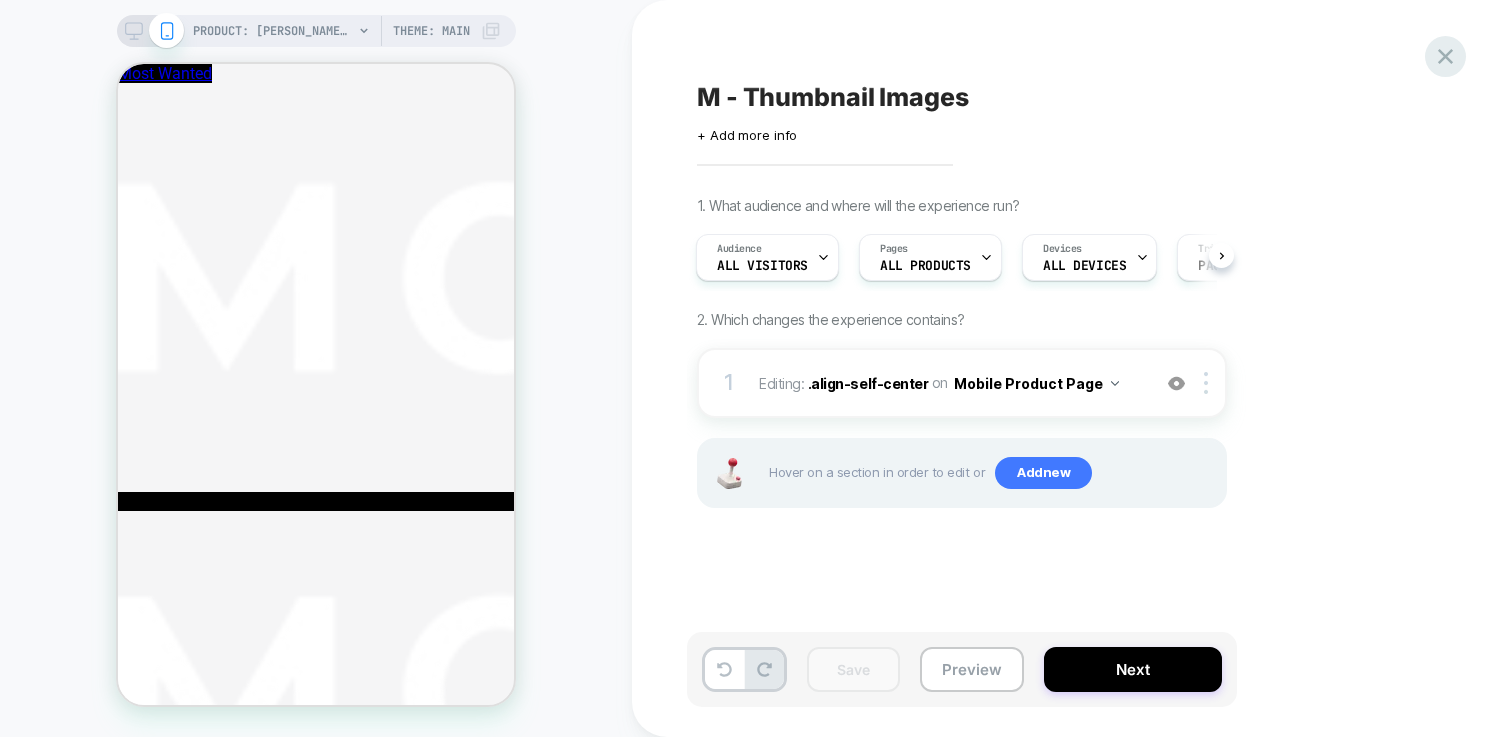 click 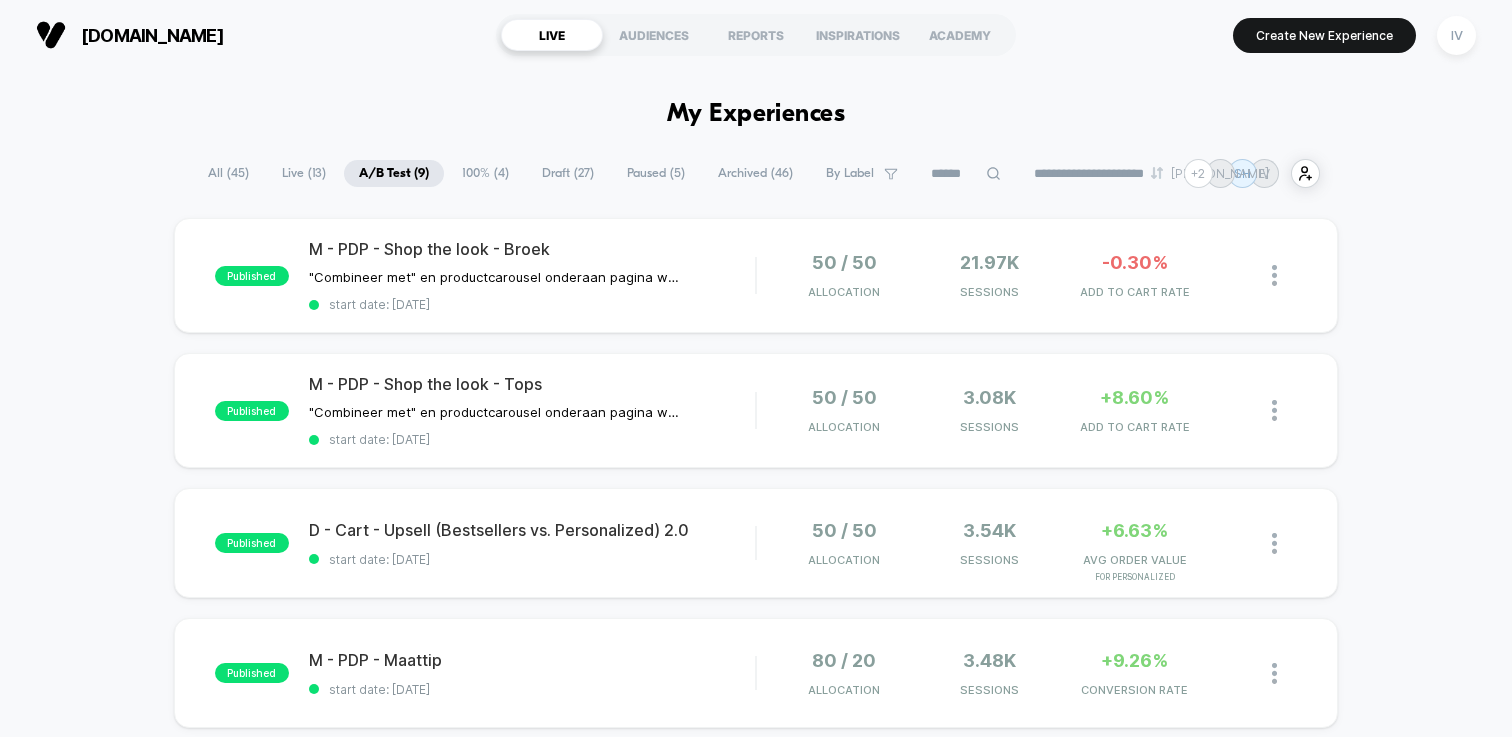 click on "100% ( 4 )" at bounding box center (485, 173) 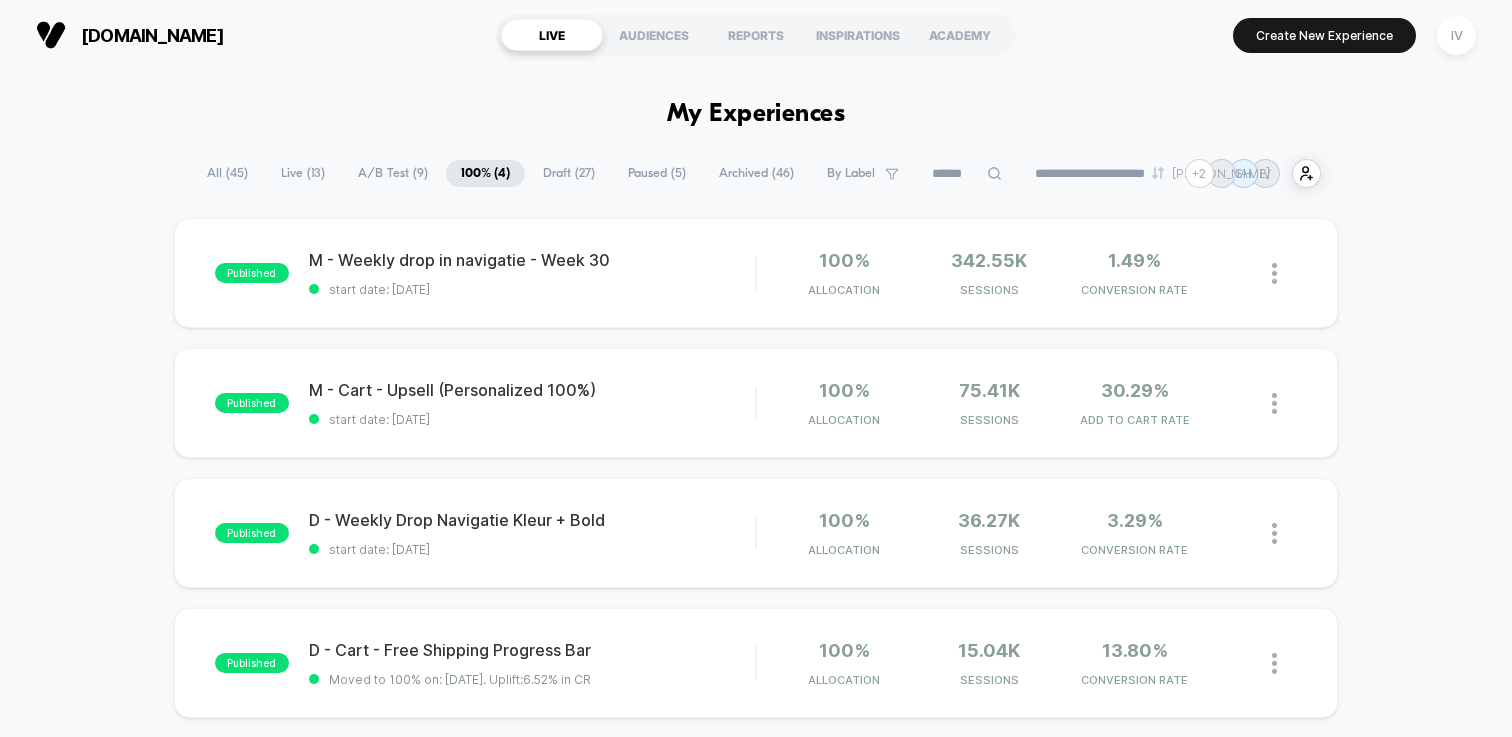click on "Draft ( 27 )" at bounding box center [569, 173] 